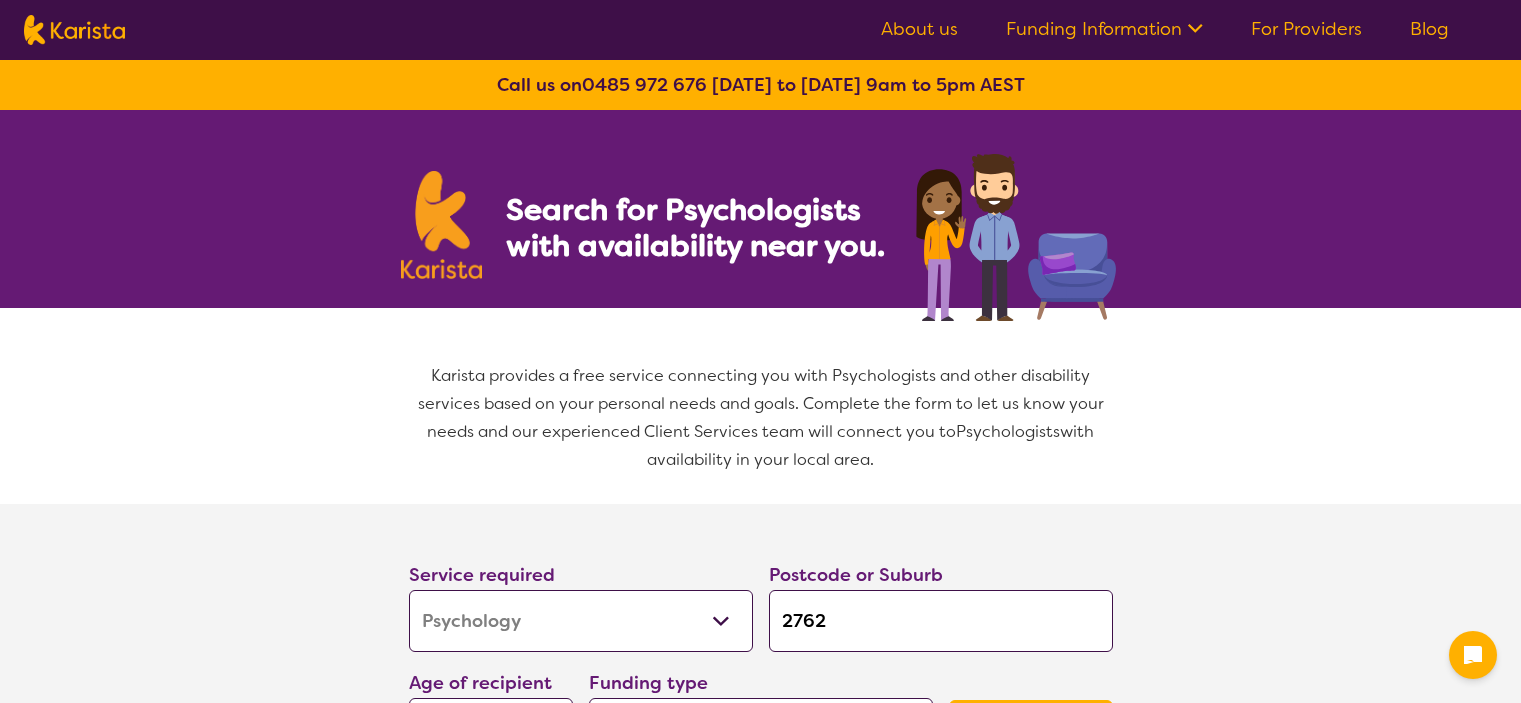 select on "Psychology" 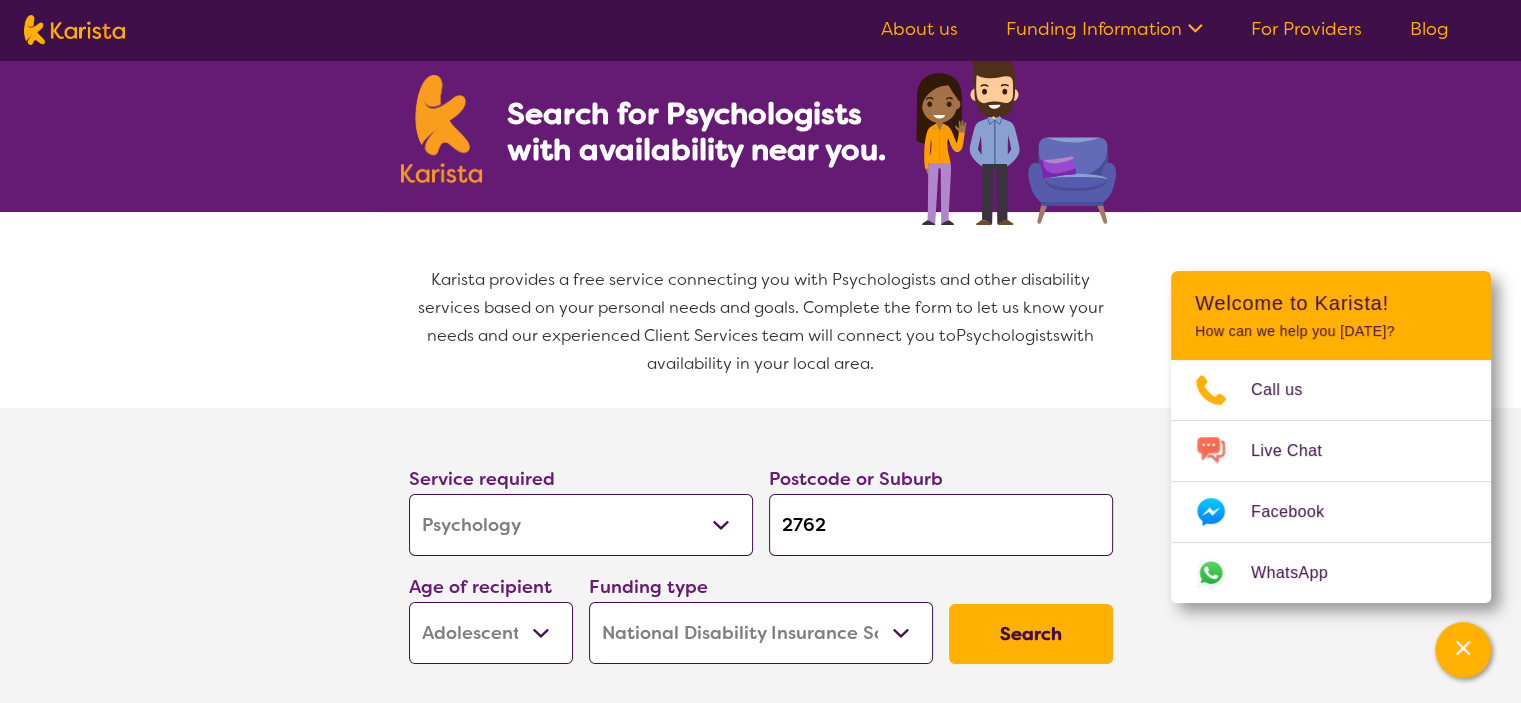 scroll, scrollTop: 300, scrollLeft: 0, axis: vertical 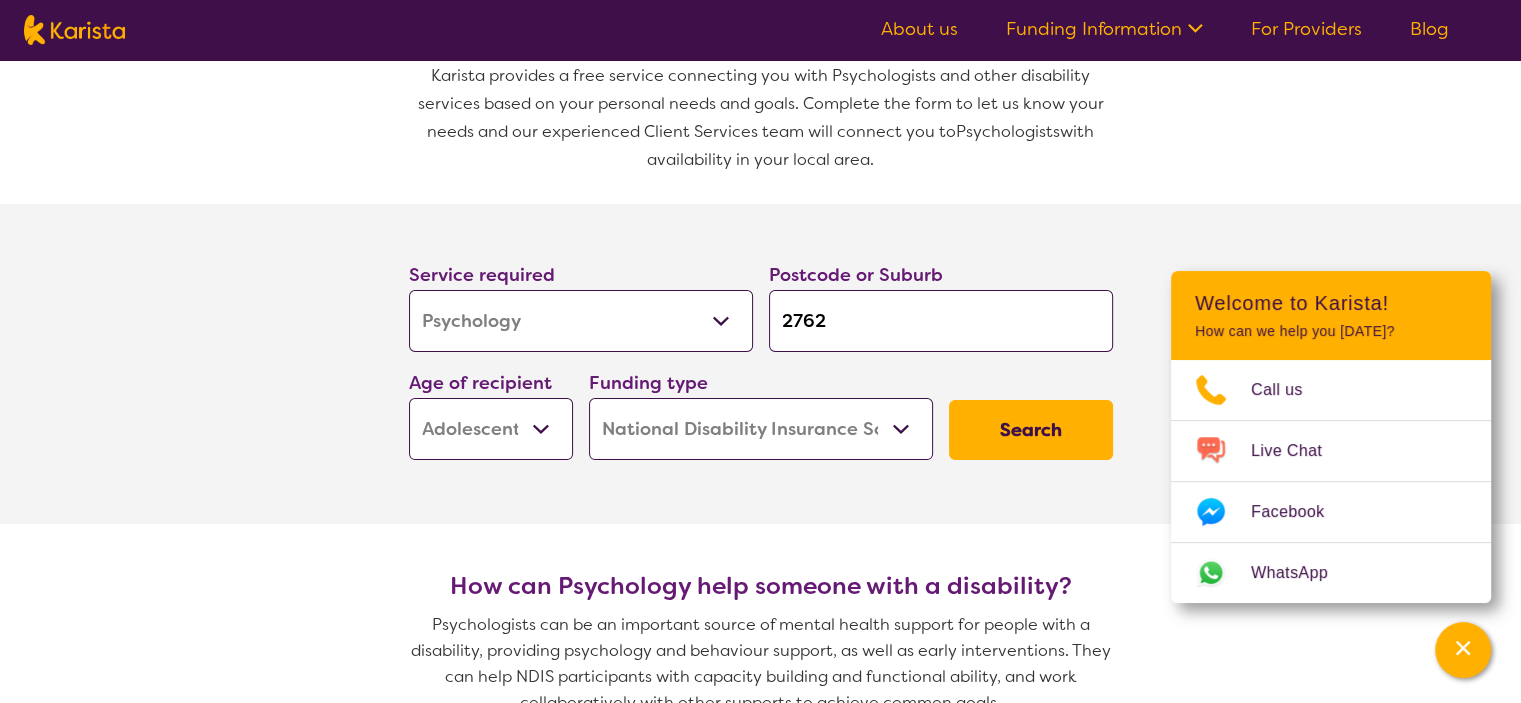click on "Search" at bounding box center [1031, 430] 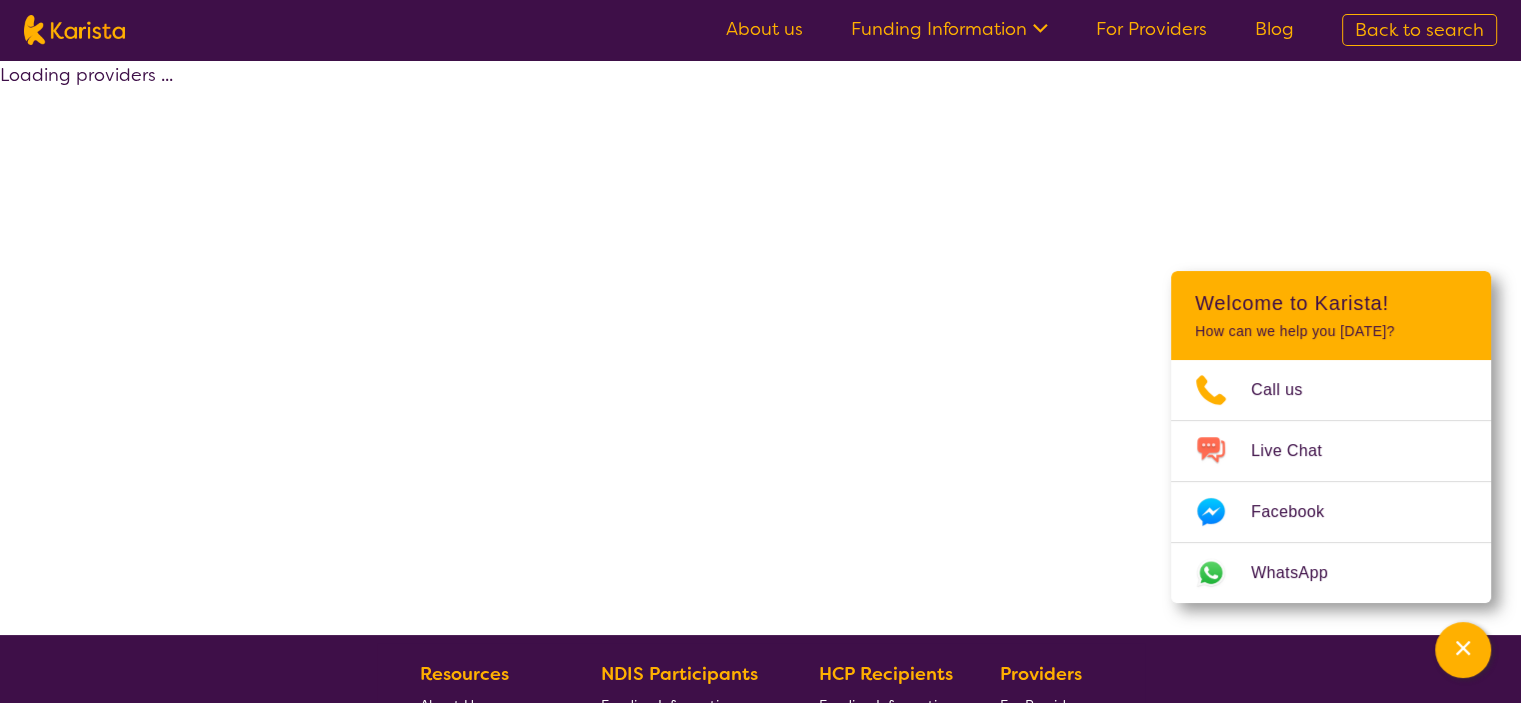 select on "by_score" 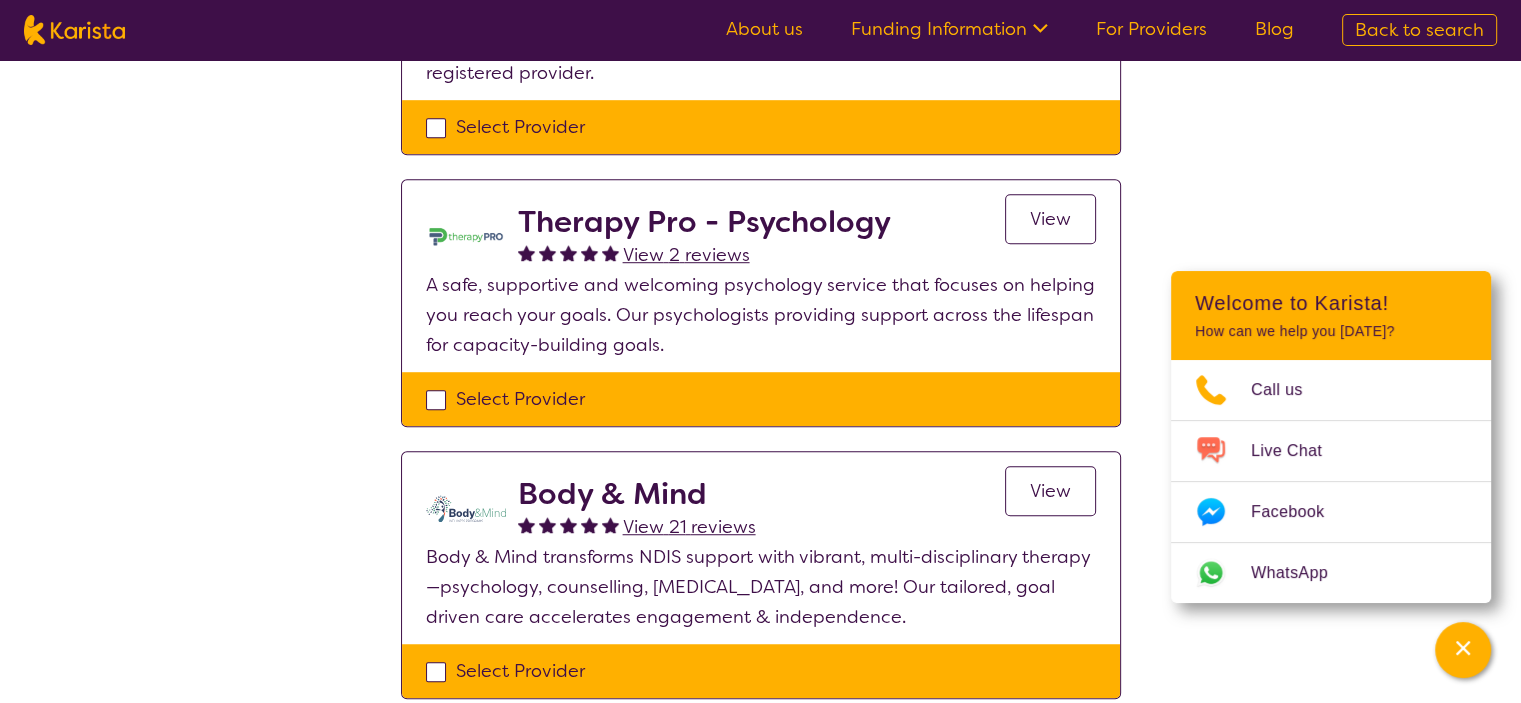 scroll, scrollTop: 1300, scrollLeft: 0, axis: vertical 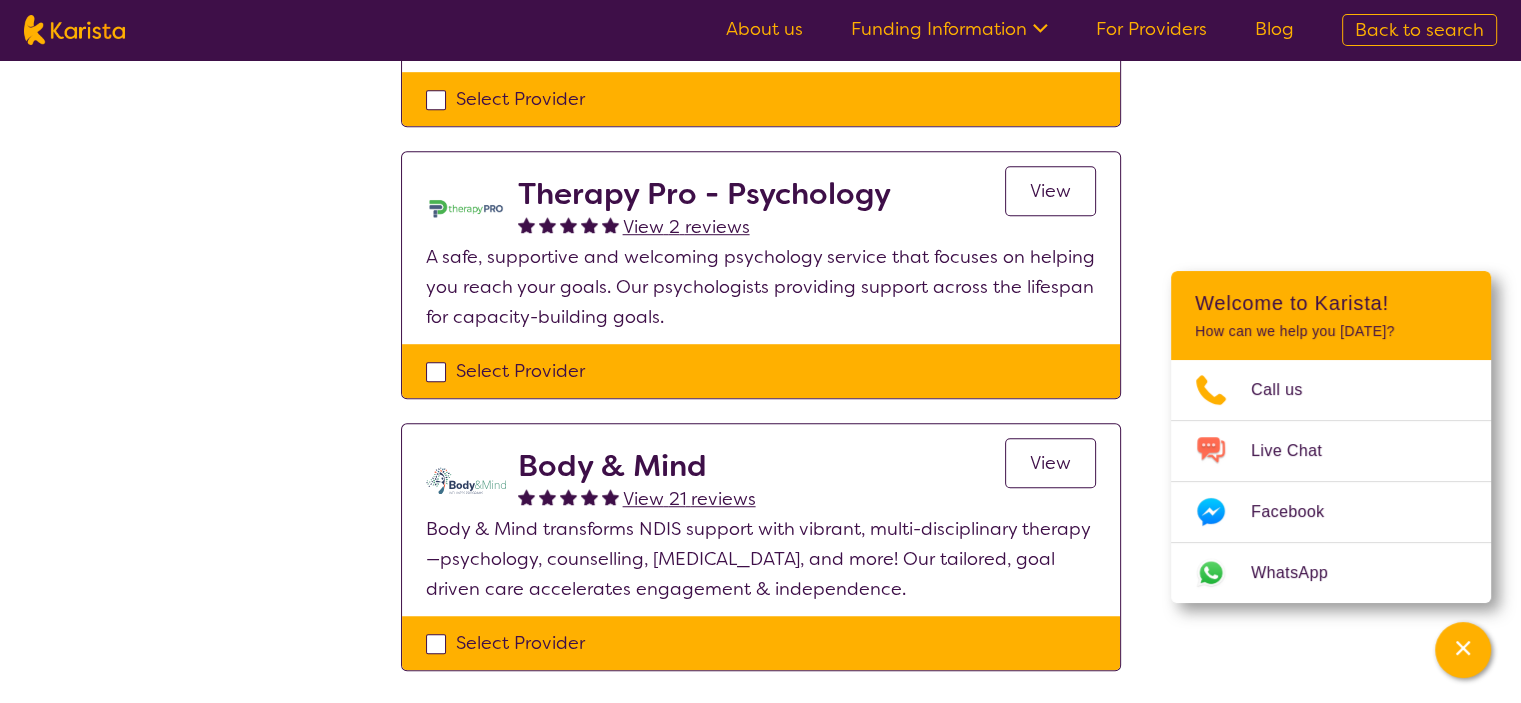 click on "Select Provider" at bounding box center [761, 643] 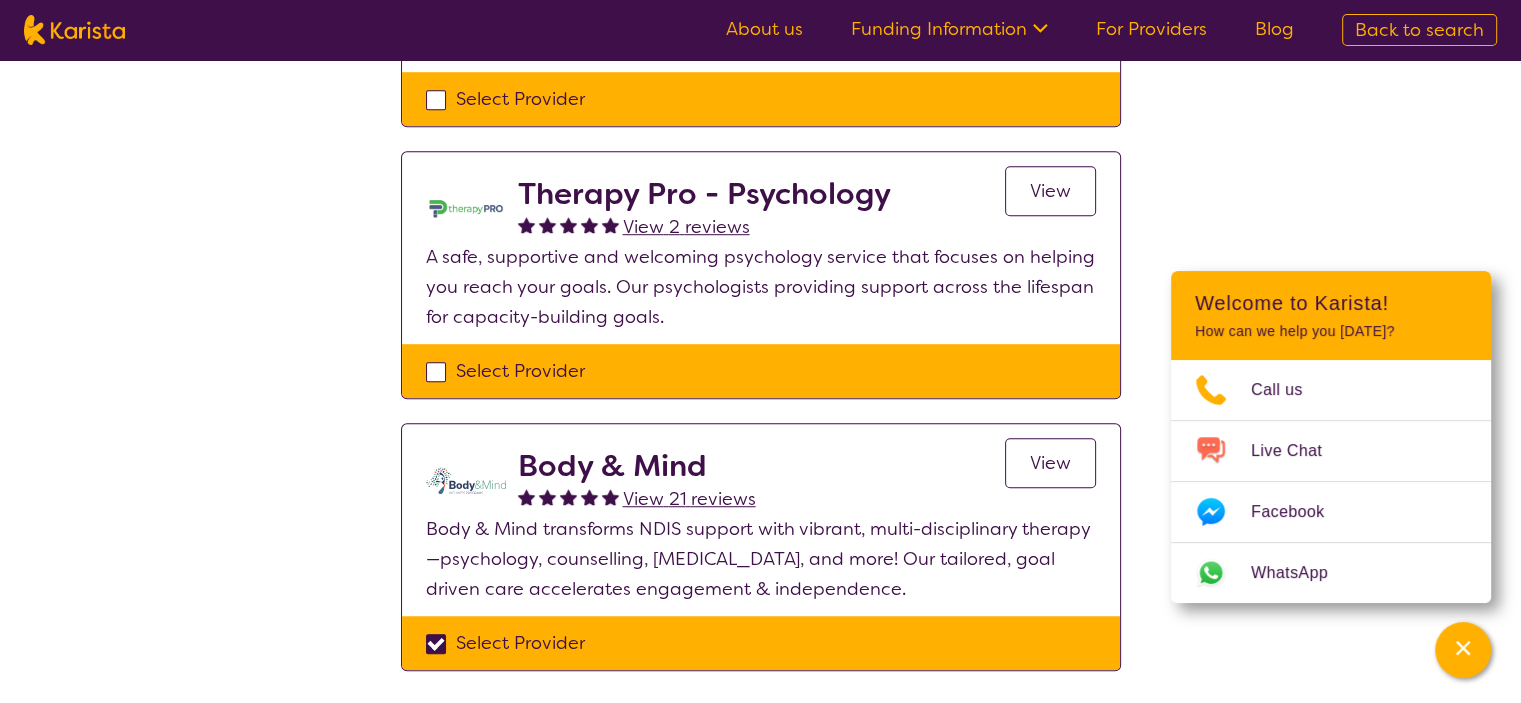 checkbox on "true" 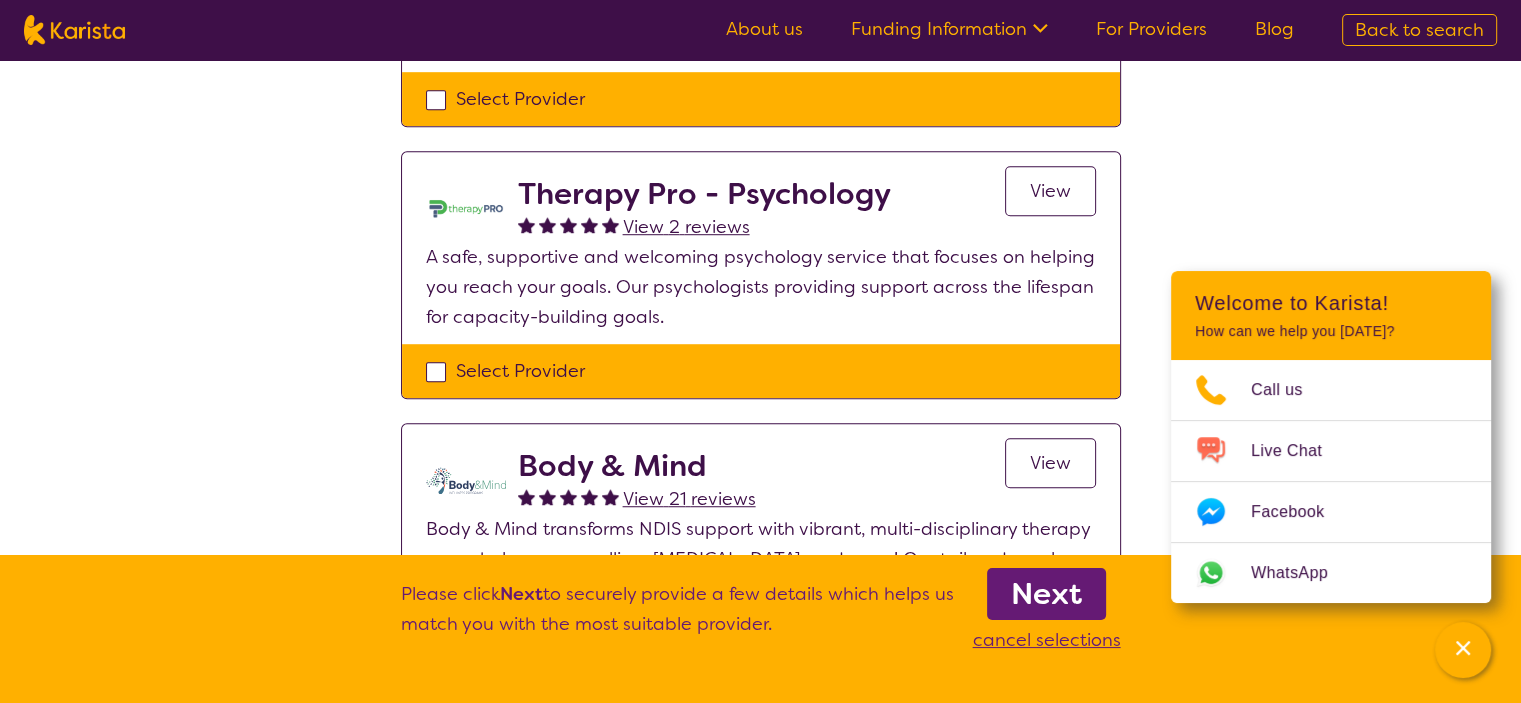click on "Next" at bounding box center [1046, 594] 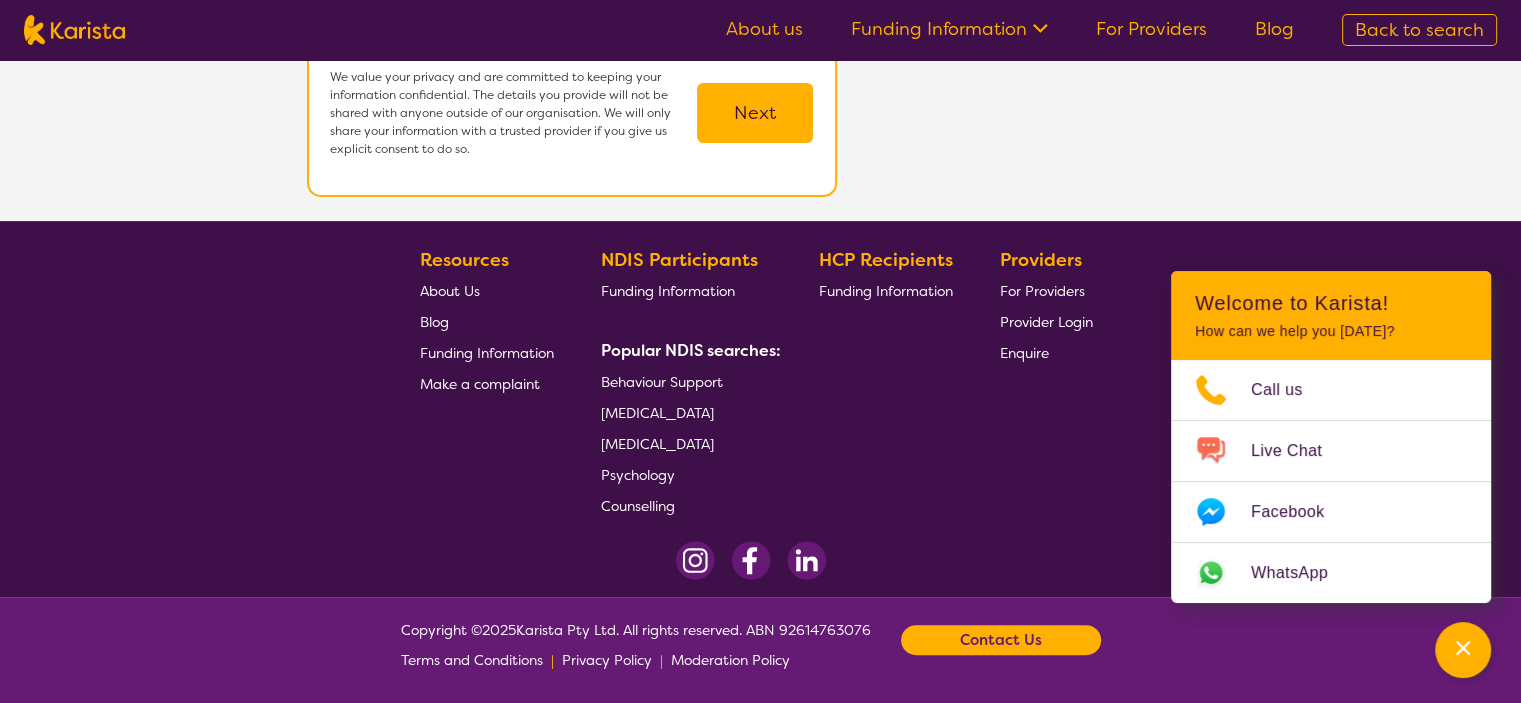 scroll, scrollTop: 0, scrollLeft: 0, axis: both 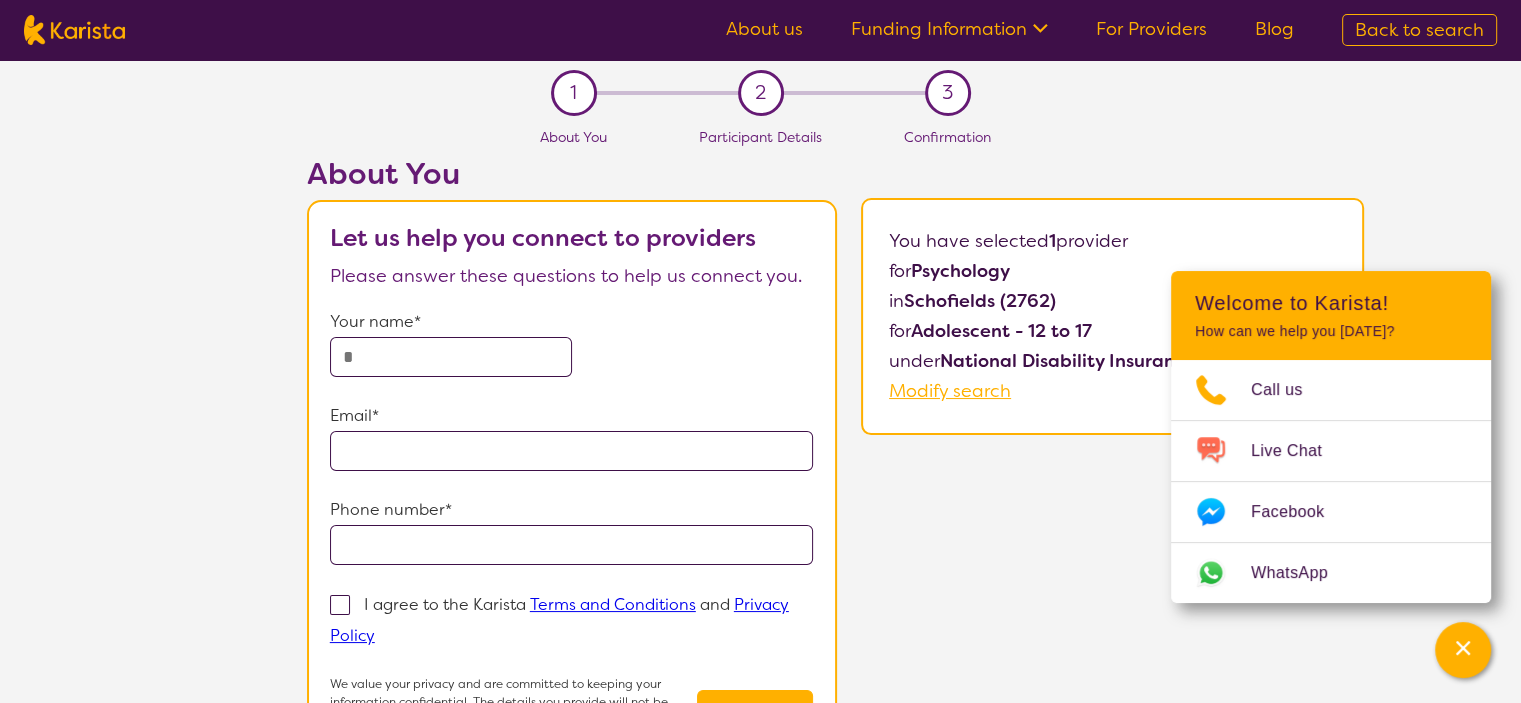 click at bounding box center [451, 357] 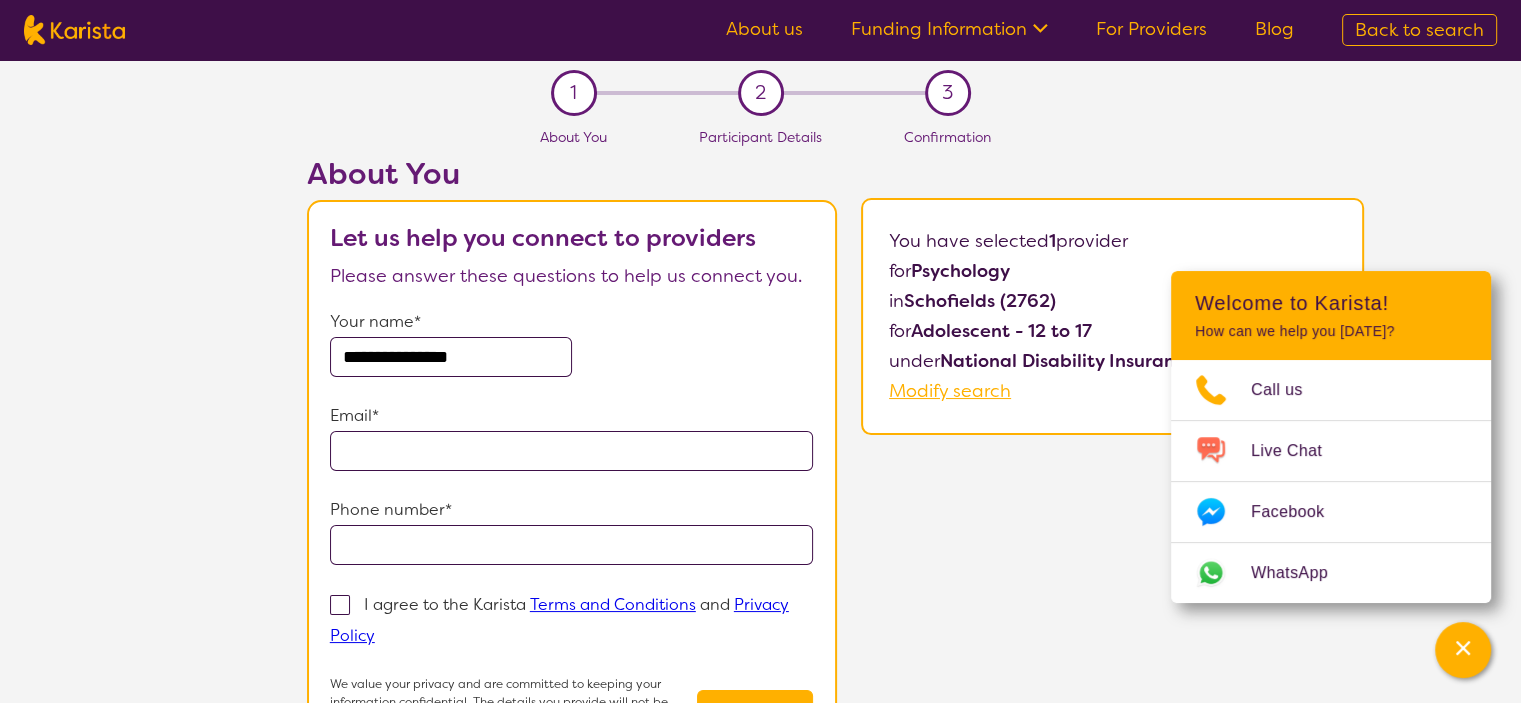 type on "**********" 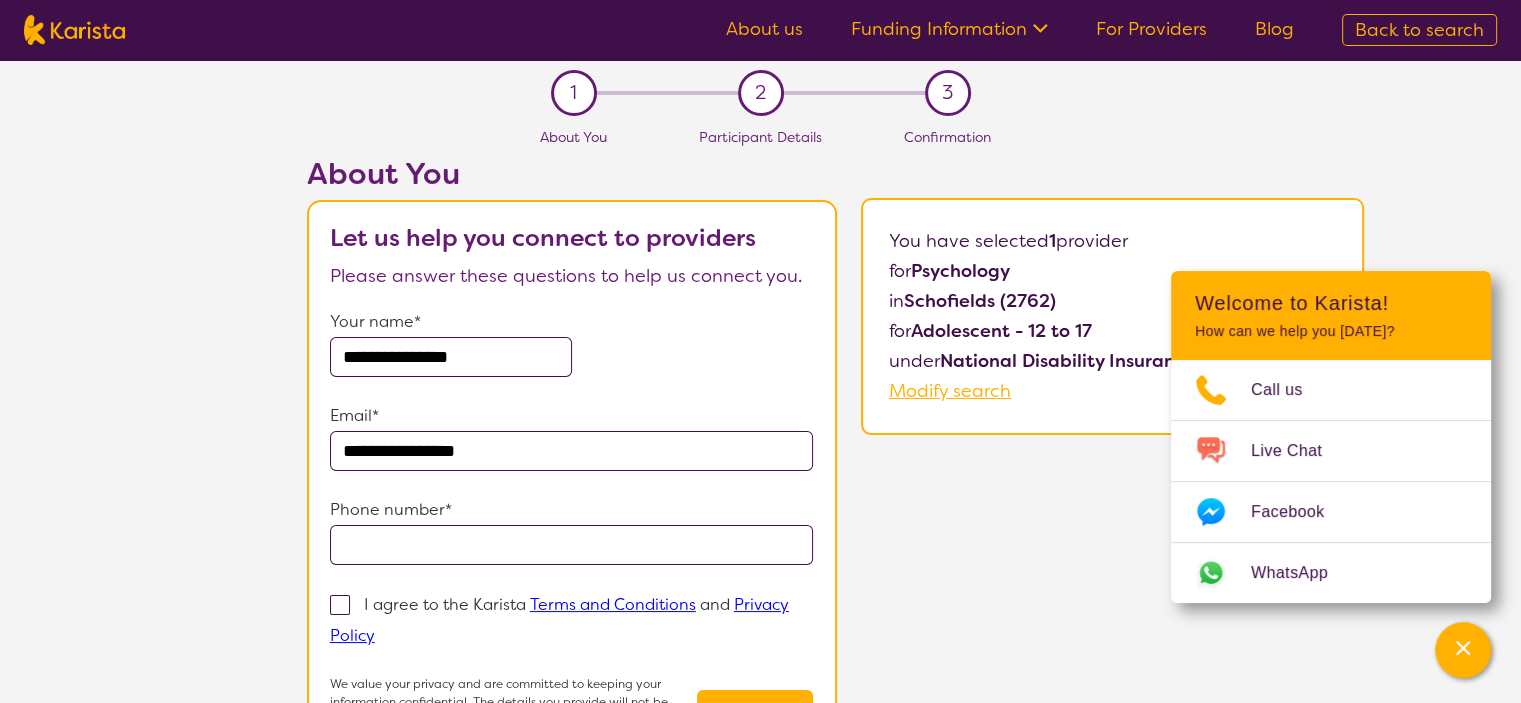 type on "**********" 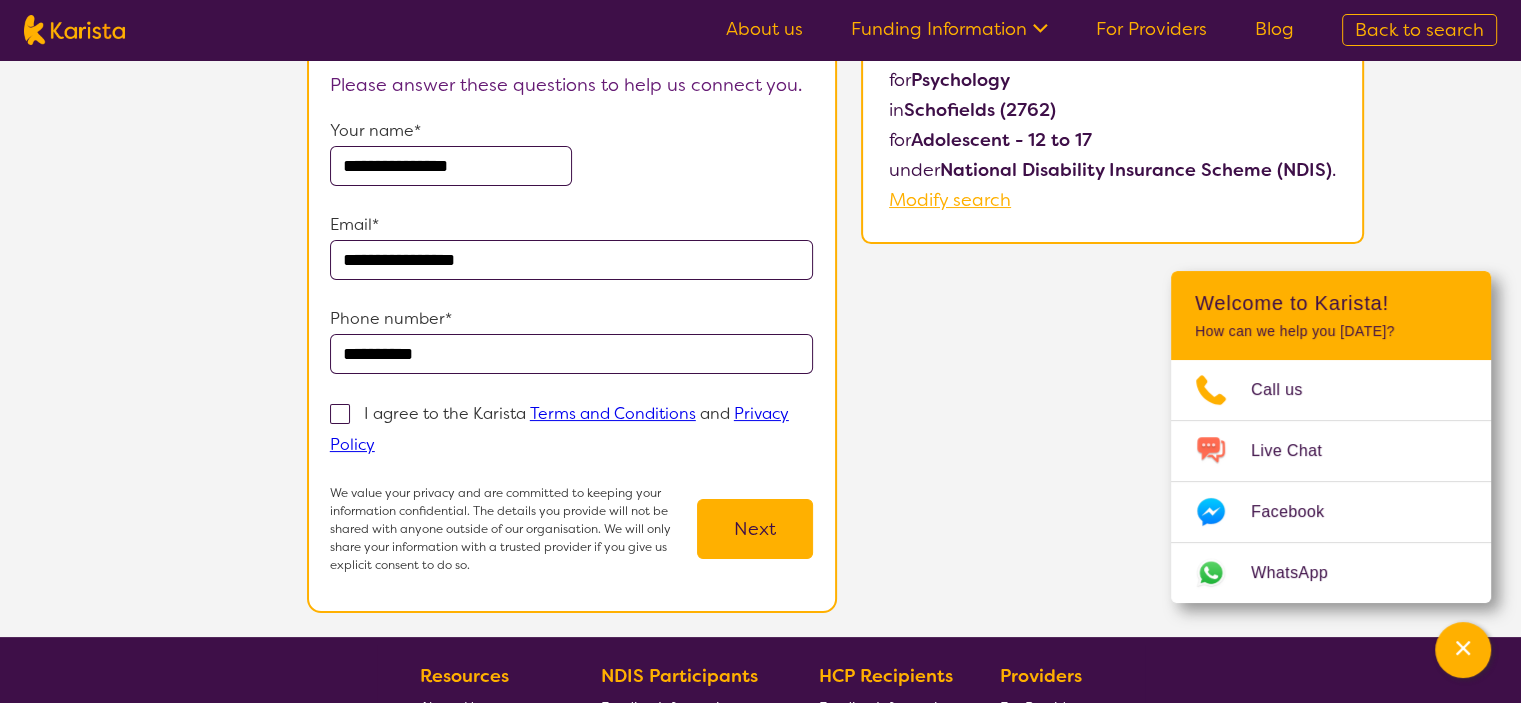 scroll, scrollTop: 200, scrollLeft: 0, axis: vertical 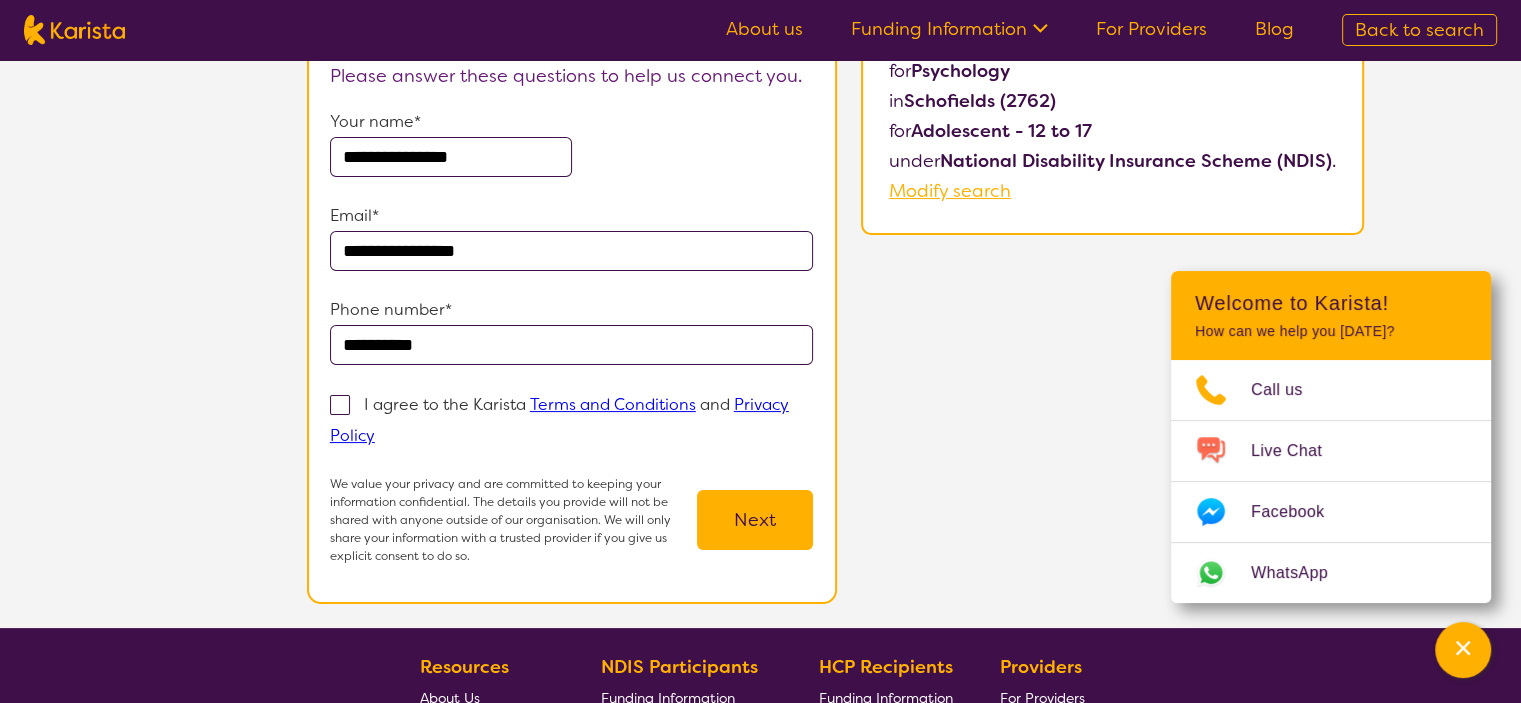 click at bounding box center [340, 405] 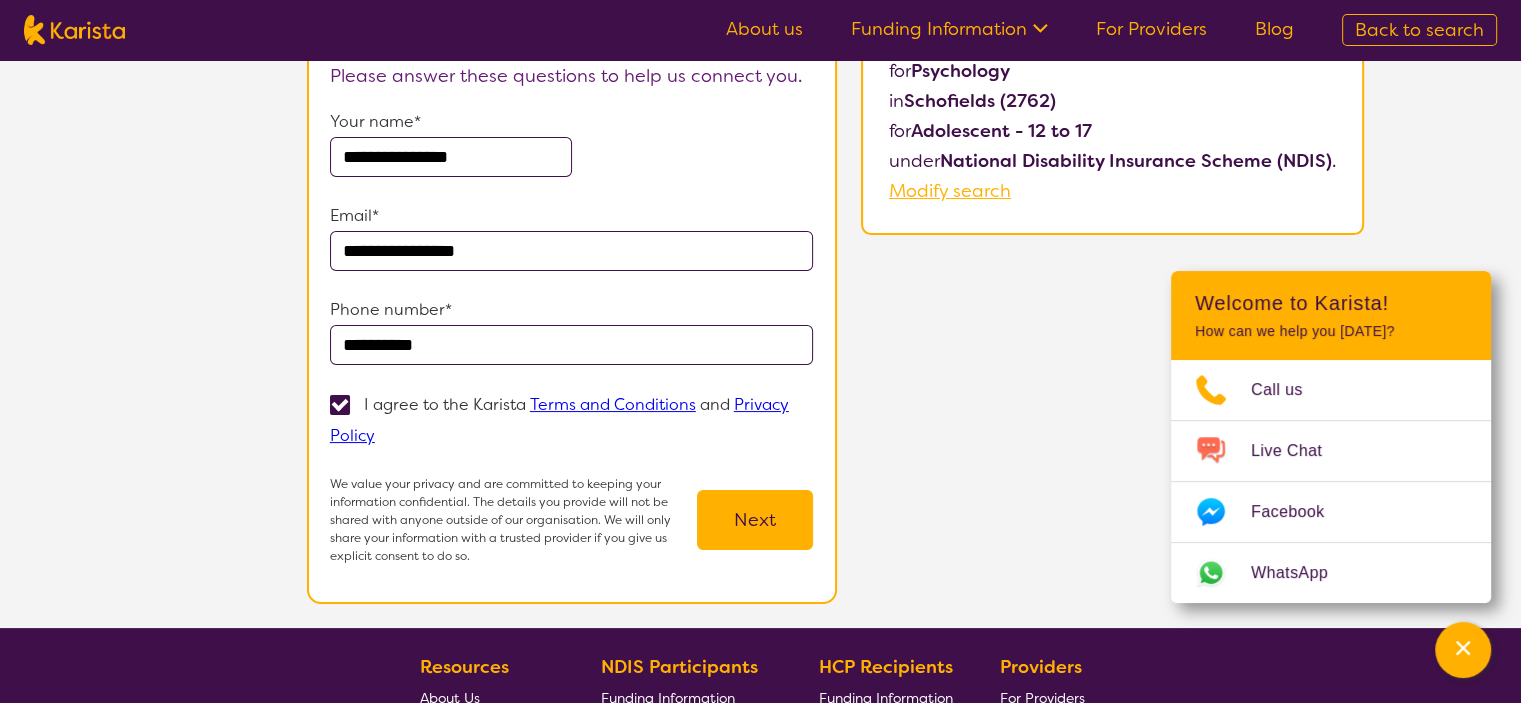 click on "Next" at bounding box center (755, 520) 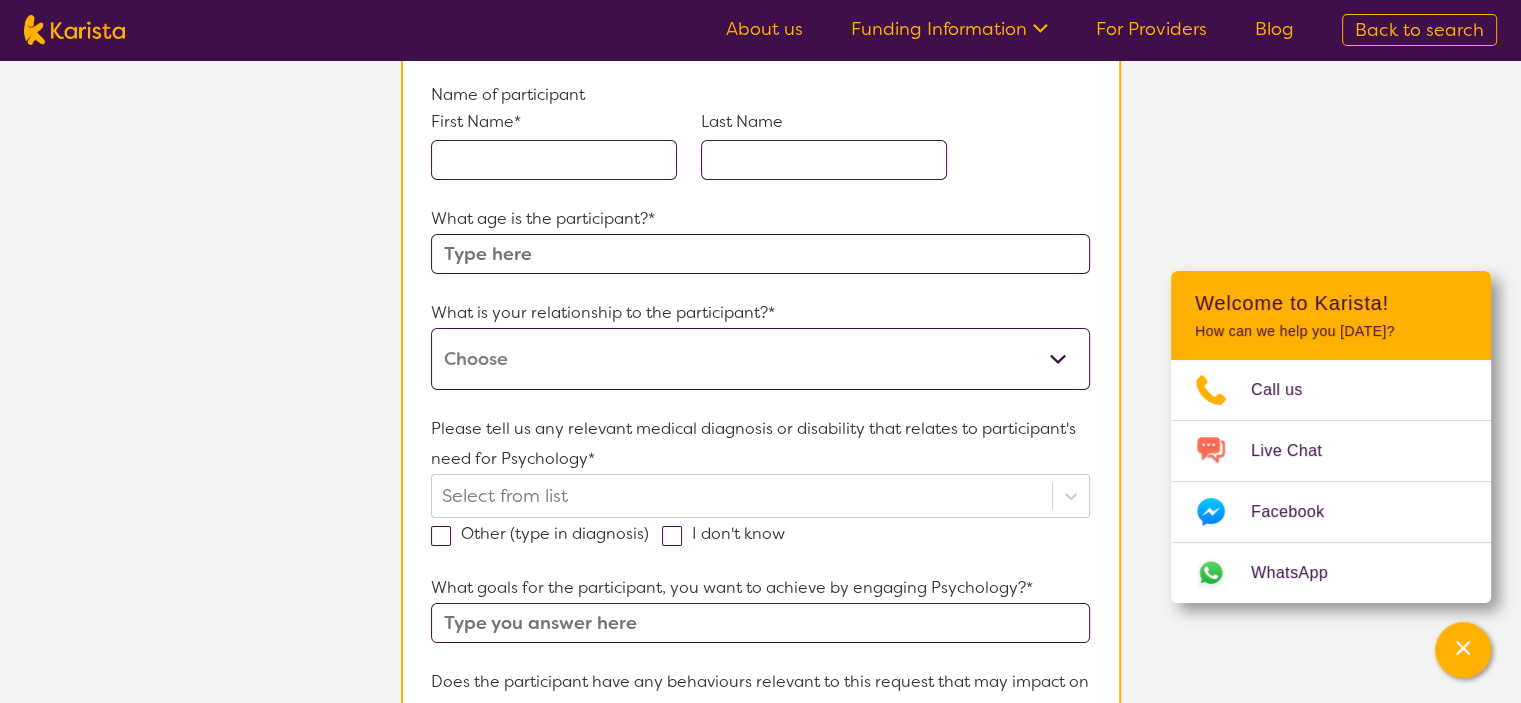 scroll, scrollTop: 100, scrollLeft: 0, axis: vertical 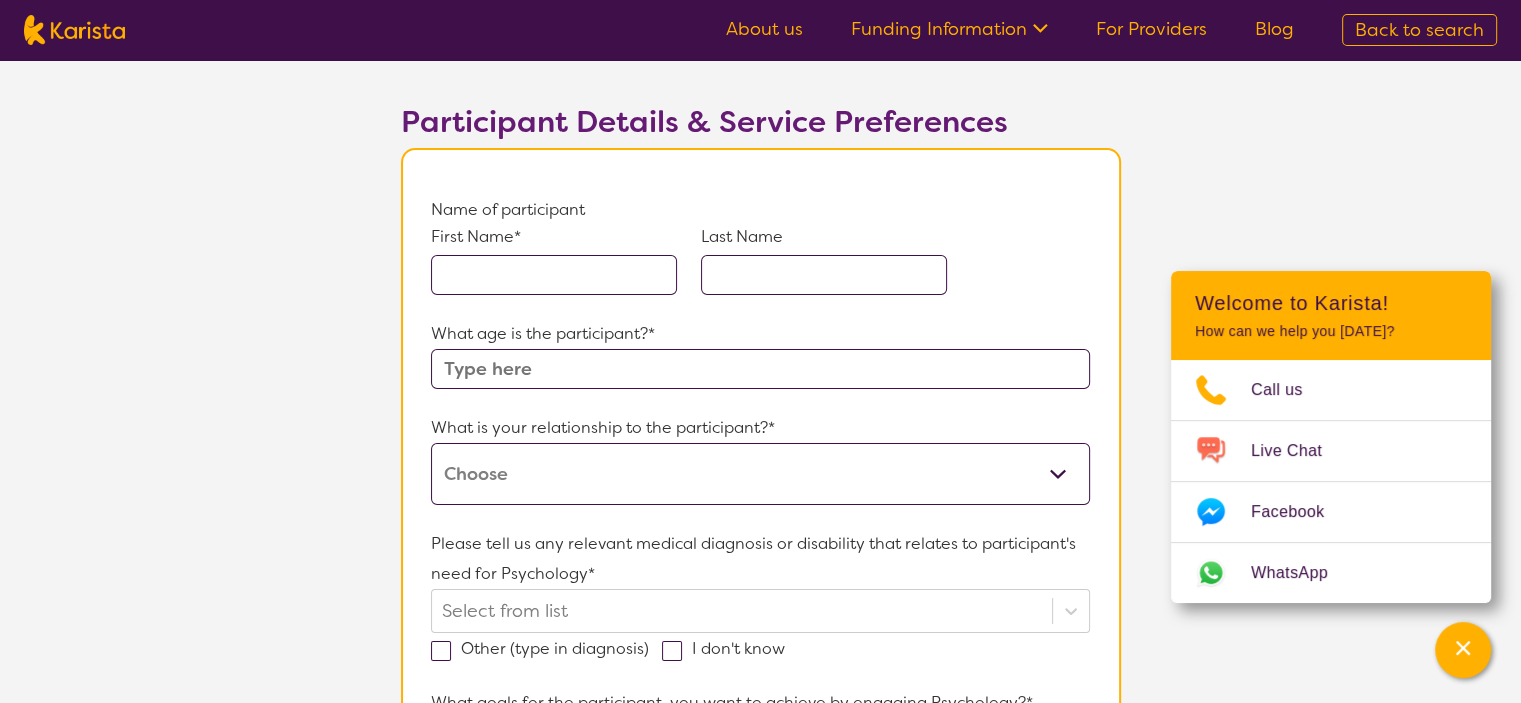 click at bounding box center [554, 275] 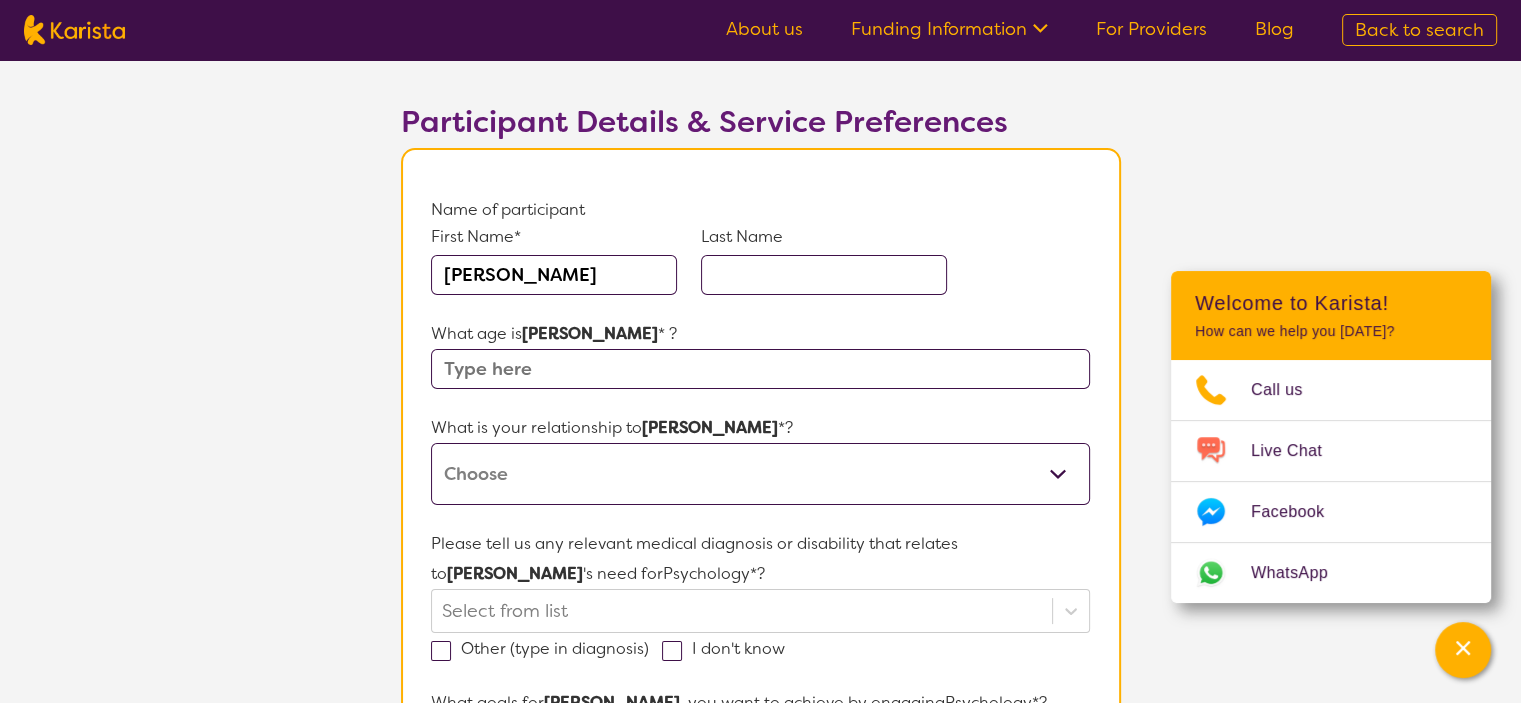 type on "[PERSON_NAME]" 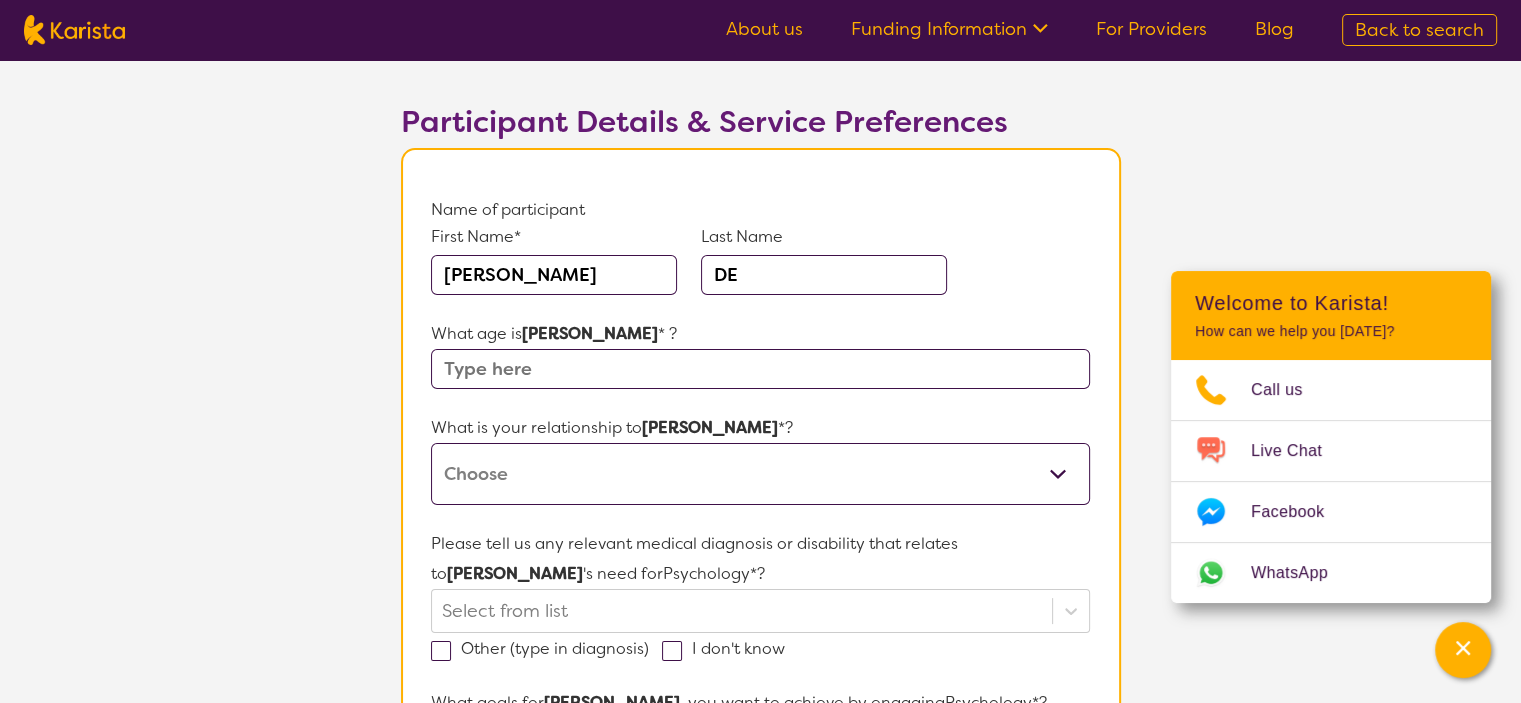 type on "DE [PERSON_NAME]" 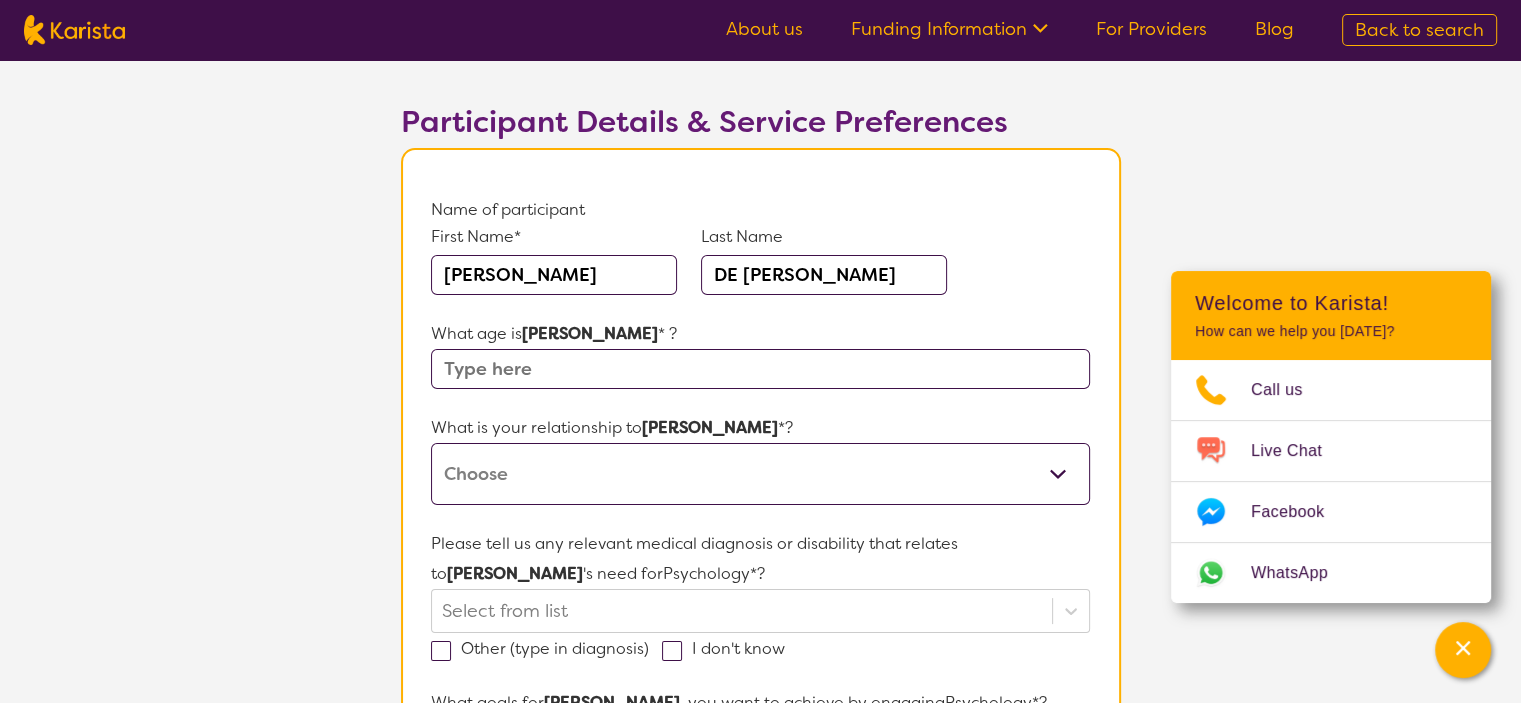 click at bounding box center [760, 369] 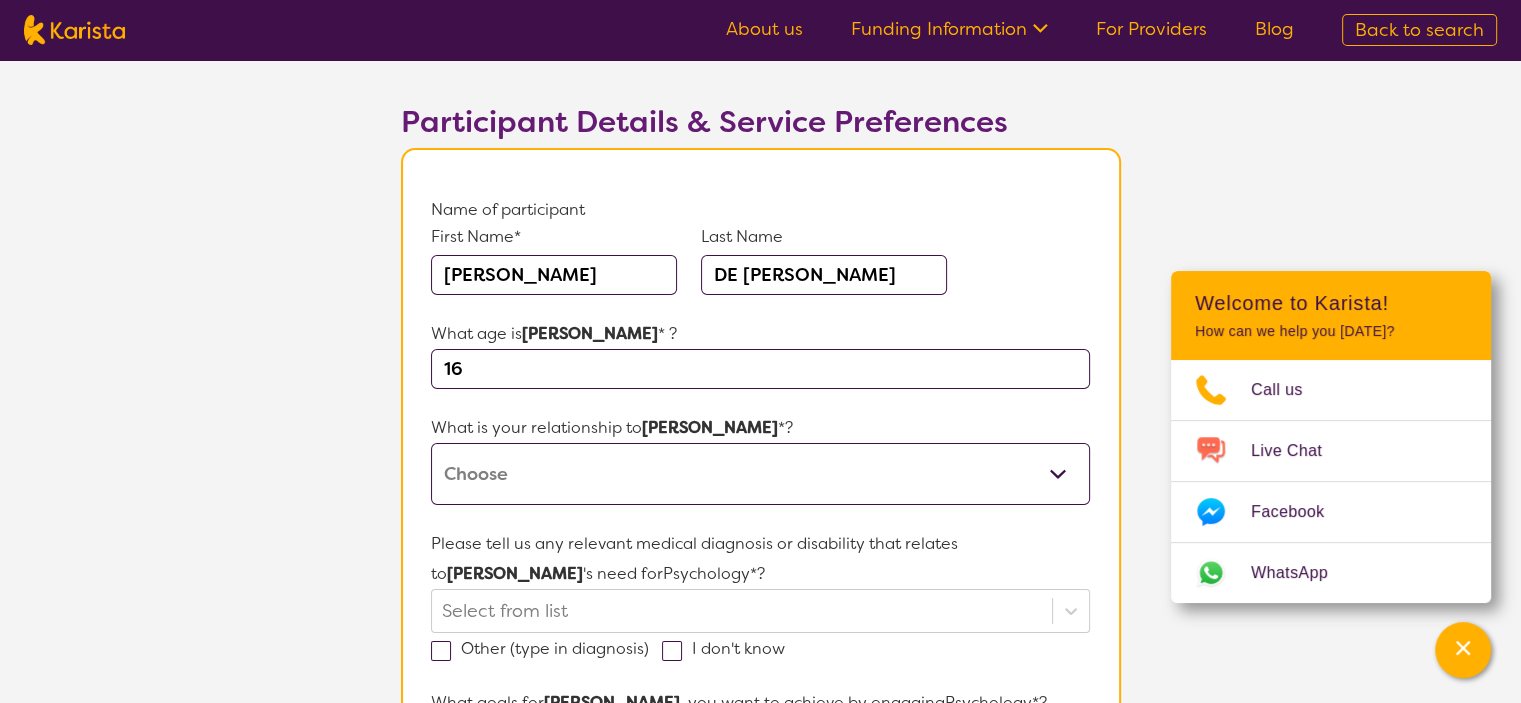 type on "16" 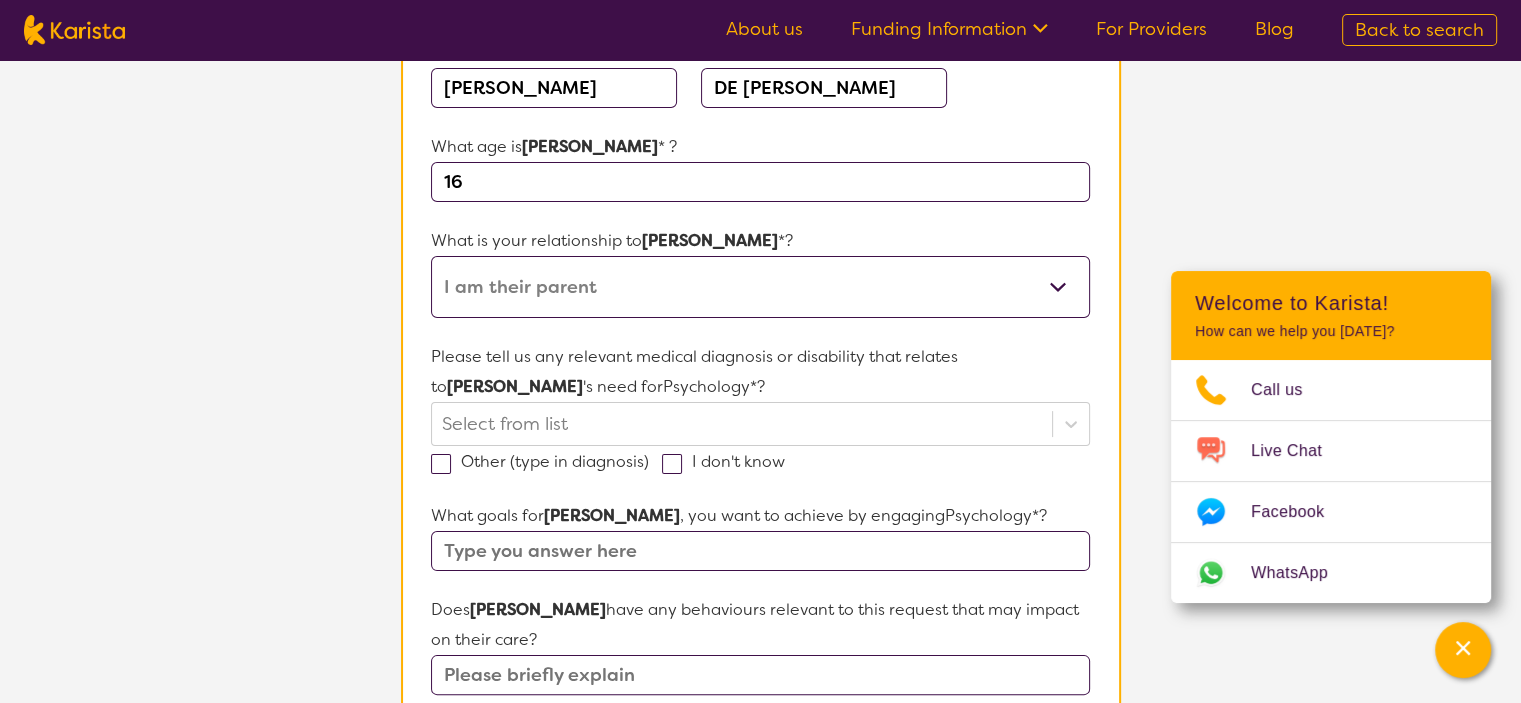 scroll, scrollTop: 300, scrollLeft: 0, axis: vertical 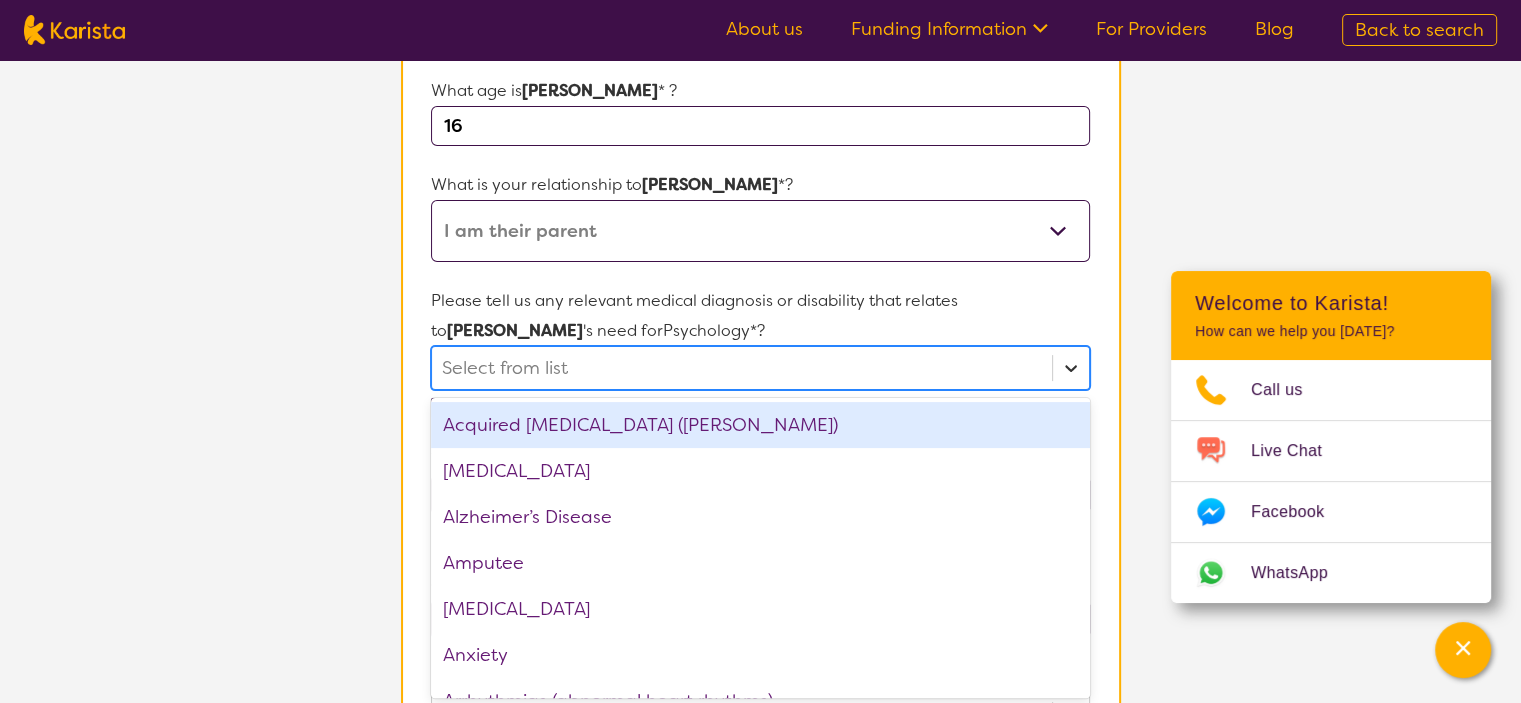 click on "option Acquired [MEDICAL_DATA] (ABI) focused, 1 of 75. 75 results available. Use Up and Down to choose options, press Enter to select the currently focused option, press Escape to exit the menu, press Tab to select the option and exit the menu. Select from list Acquired [MEDICAL_DATA] (ABI) [MEDICAL_DATA] Alzheimer’s Disease Amputee [MEDICAL_DATA] Anxiety Arrhythmias (abnormal heart rhythms) [MEDICAL_DATA] ASD [MEDICAL_DATA] [MEDICAL_DATA] [MEDICAL_DATA] Bowel issues [MEDICAL_DATA] [MEDICAL_DATA] Cataracts [MEDICAL_DATA] [MEDICAL_DATA] [MEDICAL_DATA] (COPD) [MEDICAL_DATA] conditions (e.g., [MEDICAL_DATA], [MEDICAL_DATA]) Congenital conditions [MEDICAL_DATA] (DVT) Dementia [MEDICAL_DATA] [MEDICAL_DATA] [MEDICAL_DATA] [MEDICAL_DATA] [MEDICAL_DATA] [MEDICAL_DATA] [MEDICAL_DATA] disorders (e.g., [MEDICAL_DATA]) [MEDICAL_DATA] Falls and fall-related injuries [MEDICAL_DATA] disorders (e.g., GERD, [MEDICAL_DATA]) [MEDICAL_DATA] [MEDICAL_DATA] Heart Disease [MEDICAL_DATA] ([MEDICAL_DATA]) [MEDICAL_DATA] [MEDICAL_DATA] None [MEDICAL_DATA]" at bounding box center [760, 368] 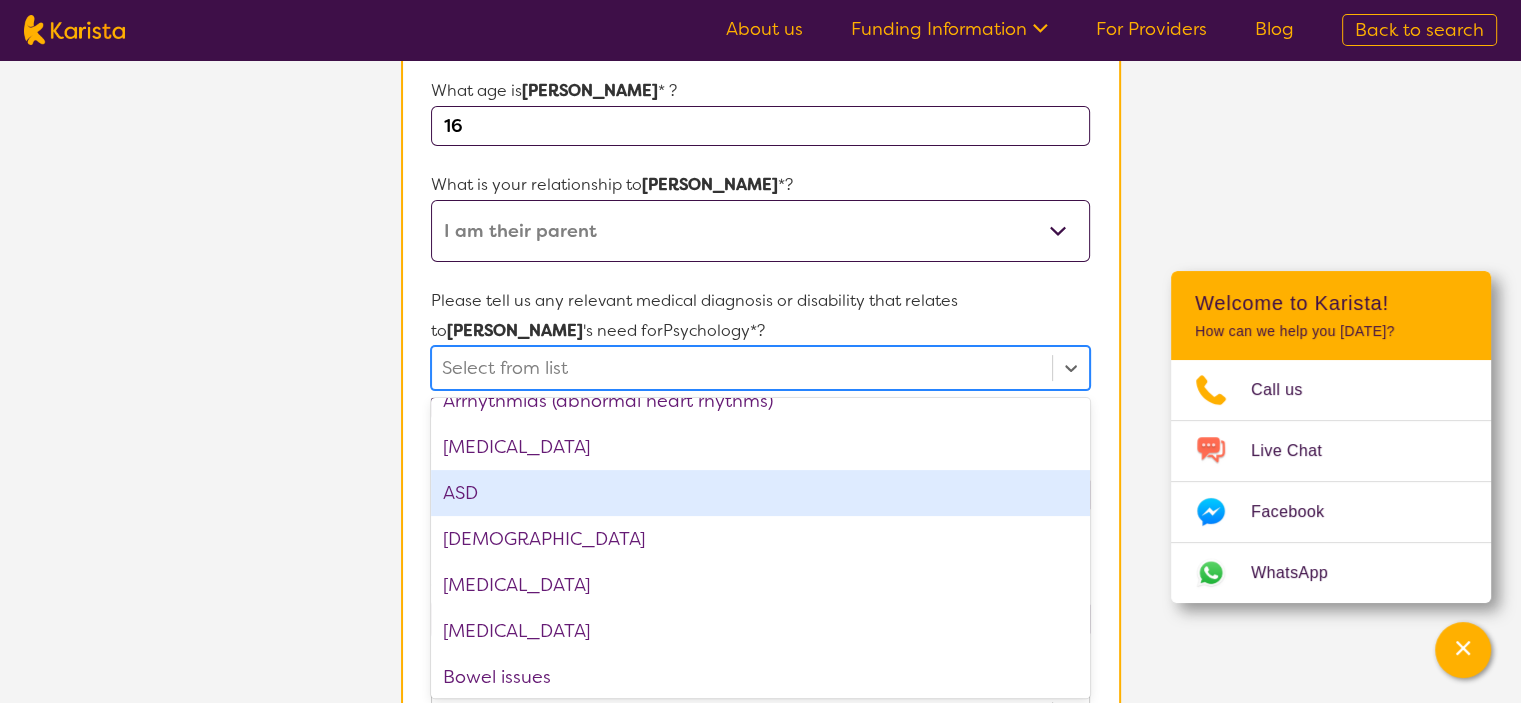scroll, scrollTop: 400, scrollLeft: 0, axis: vertical 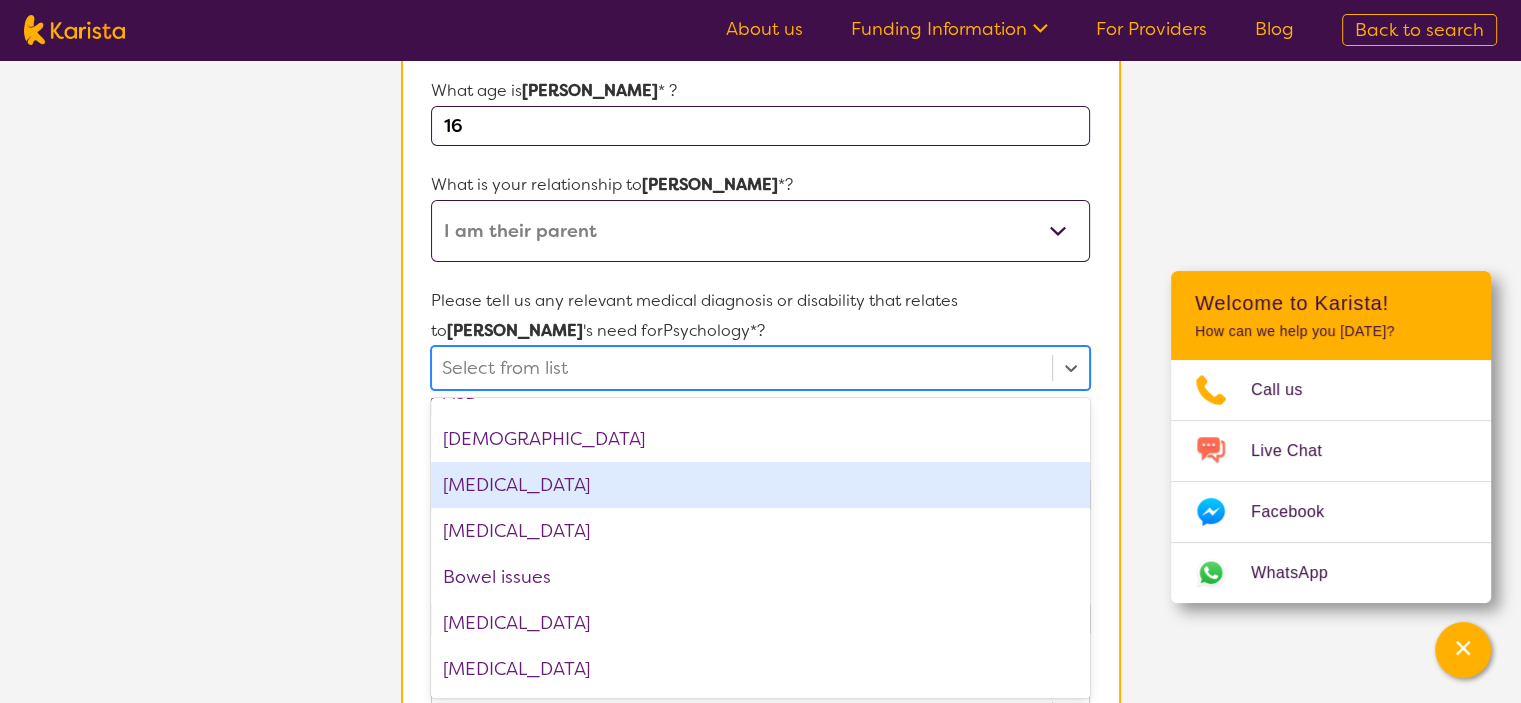 click on "[MEDICAL_DATA]" at bounding box center (760, 485) 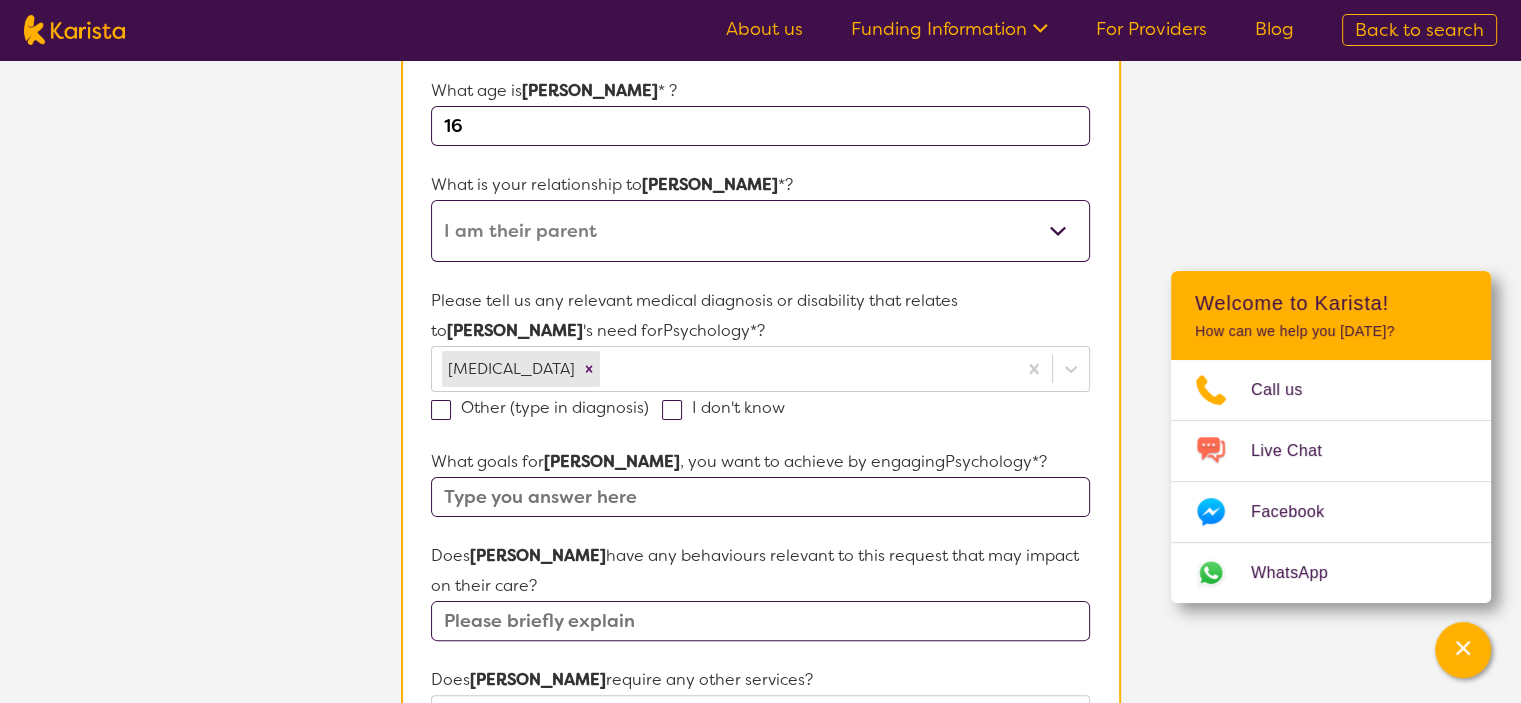click on "L About You 2 Participant Details 3 Confirmation Participant Details & Service Preferences Name of participant First Name* [PERSON_NAME] Last Name DE [PERSON_NAME] What age is  [PERSON_NAME] * ? 16 What is your relationship to  [PERSON_NAME] *? This request is for myself I am their parent I am their child I am their spouse/partner I am their carer I am their Support Coordinator I am their Local Area Coordinator I am their Child Safety Officer I am their Aged Care Case Worker Other Please tell us any relevant medical diagnosis or disability that relates to  [PERSON_NAME] 's need for  Psychology *? [MEDICAL_DATA] Other (type in diagnosis) I don't know What goals for  [PERSON_NAME] , you want to achieve by engaging  Psychology *? Does  [PERSON_NAME]  have any behaviours relevant to this request that may impact on their care? Does  [PERSON_NAME]  require any other services? Select from list Is there anything else specific to  [PERSON_NAME] 's needs that you think is important that has not been covered in these questions? How is  [PERSON_NAME] 's NDIS plan managed?* I'm not sure" at bounding box center [760, 599] 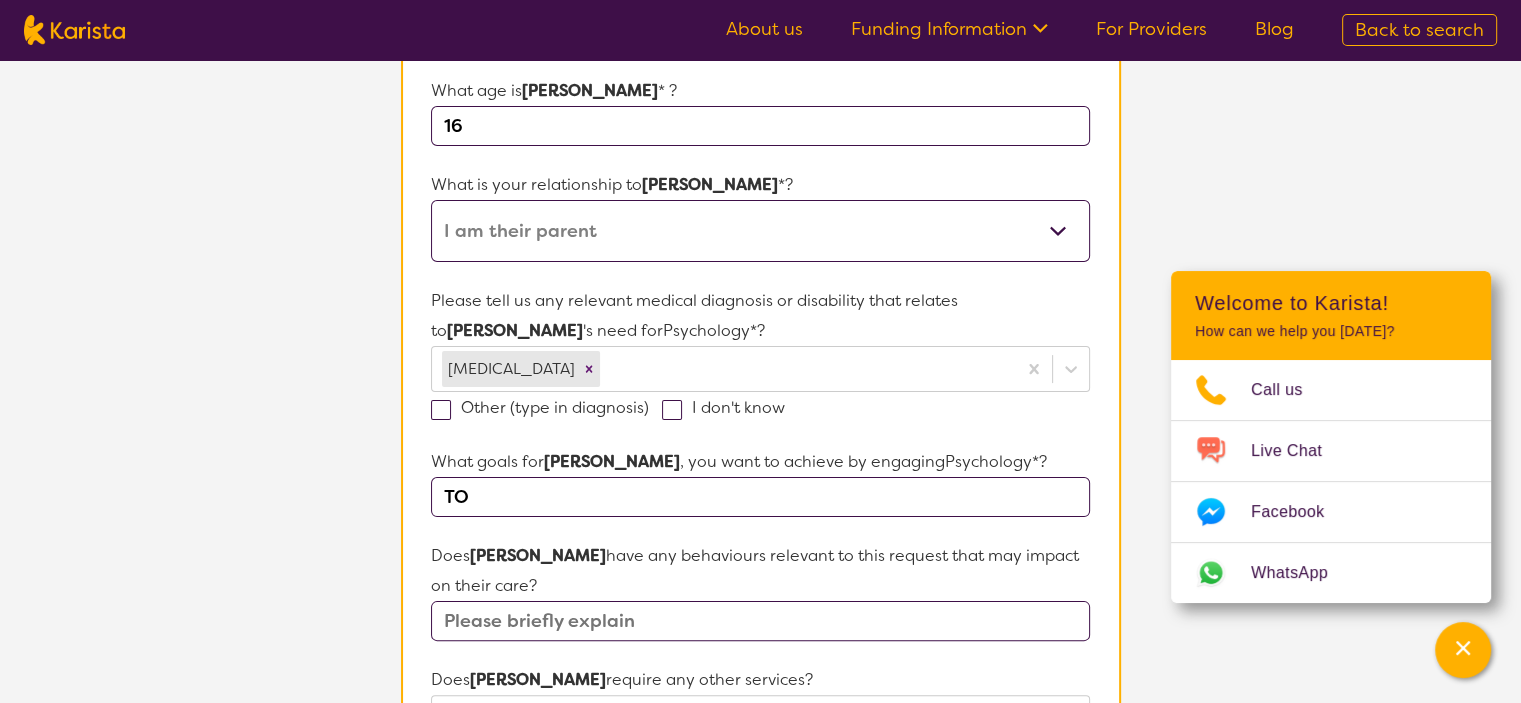 type on "T" 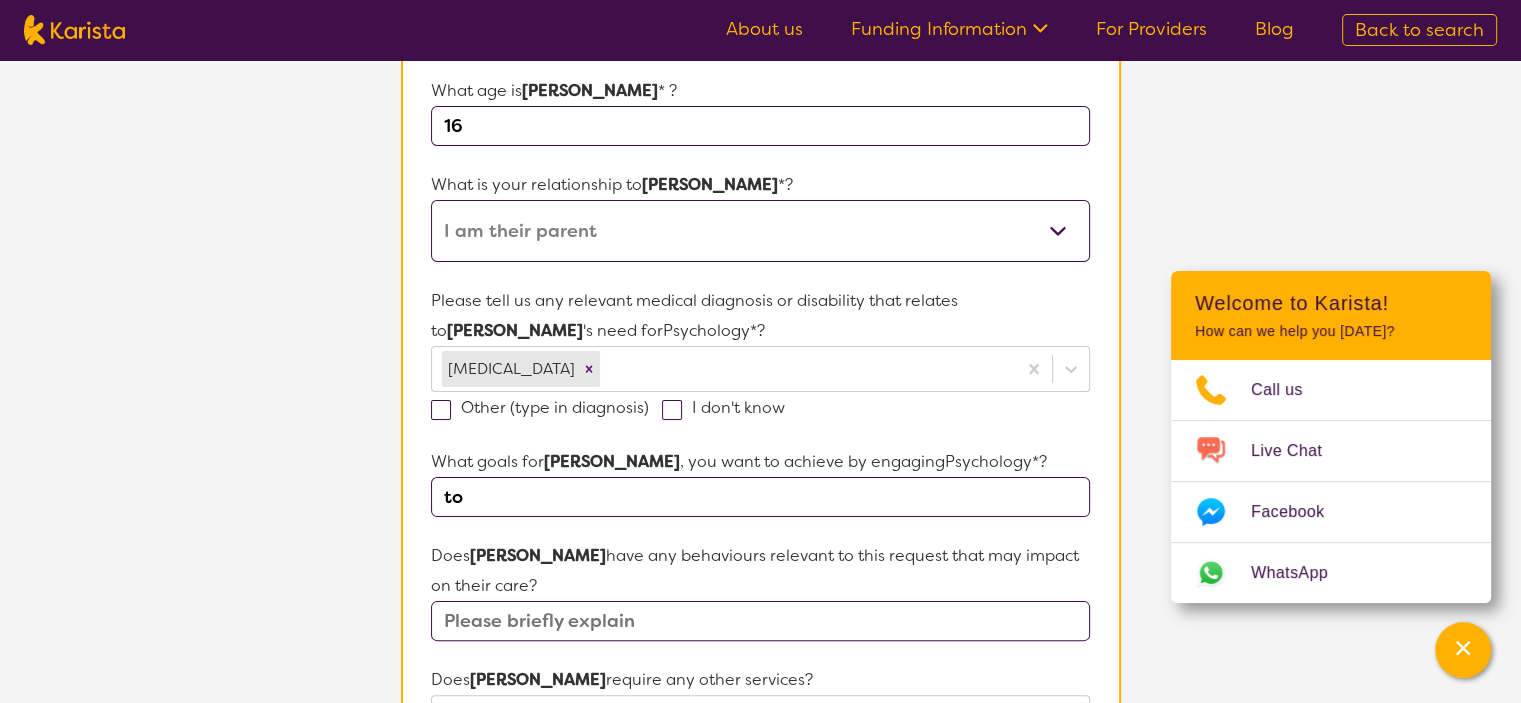 type on "t" 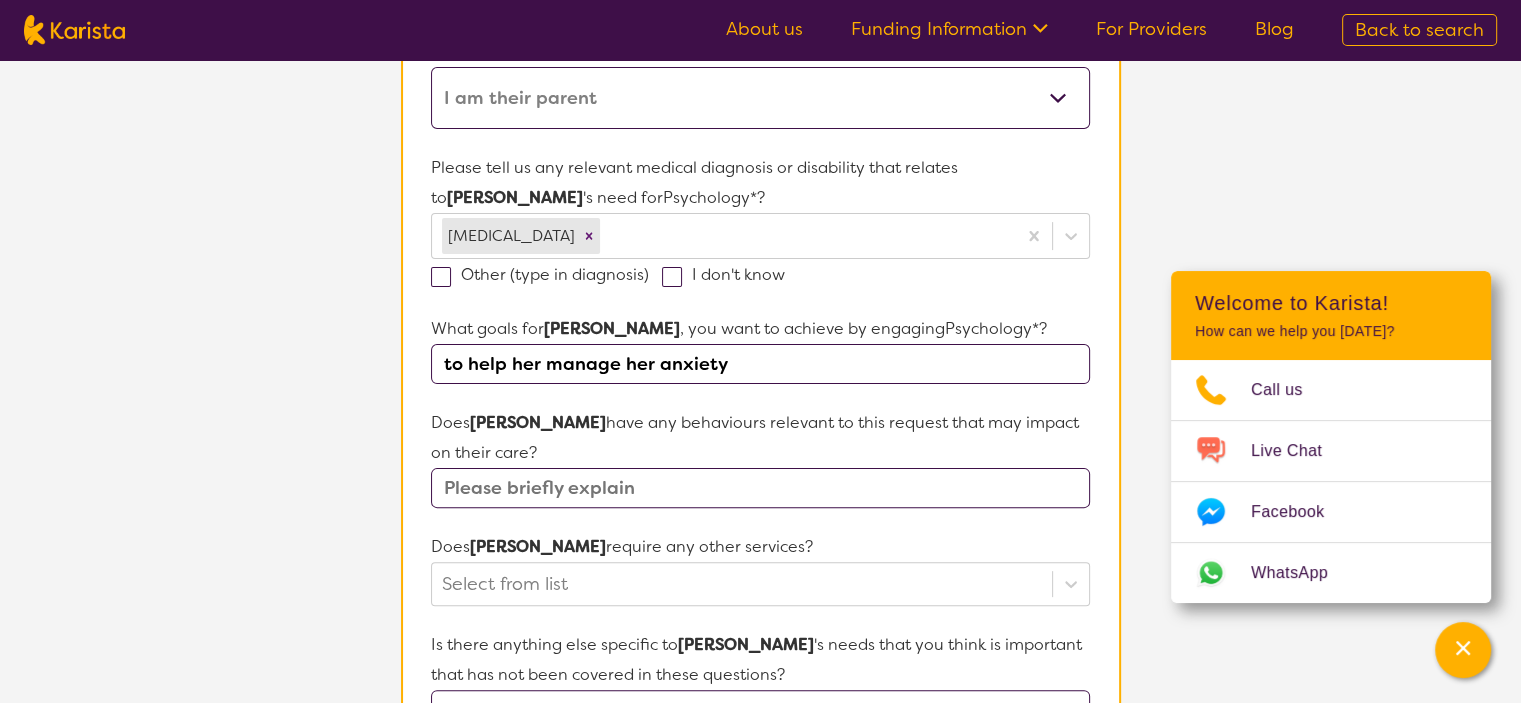 scroll, scrollTop: 543, scrollLeft: 0, axis: vertical 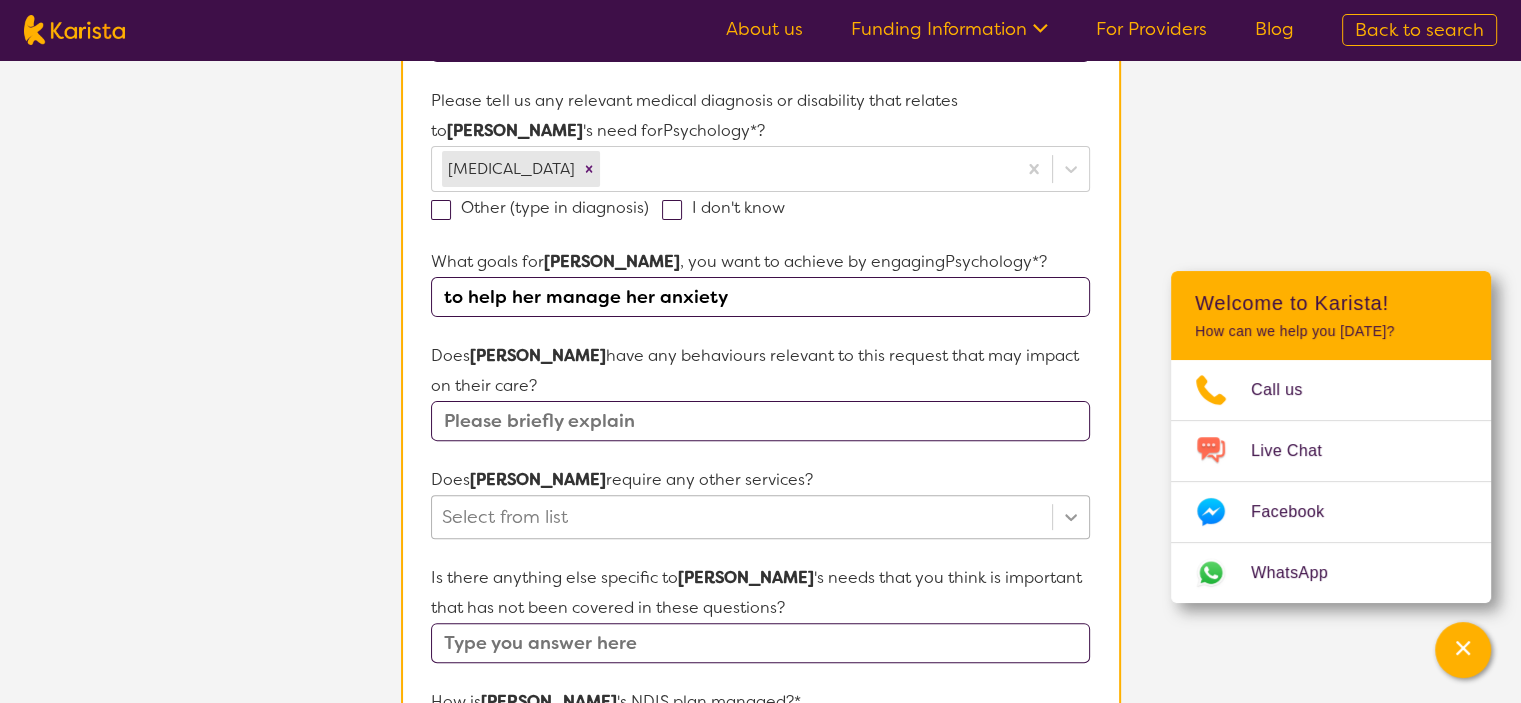 type on "to help her manage her anxiety" 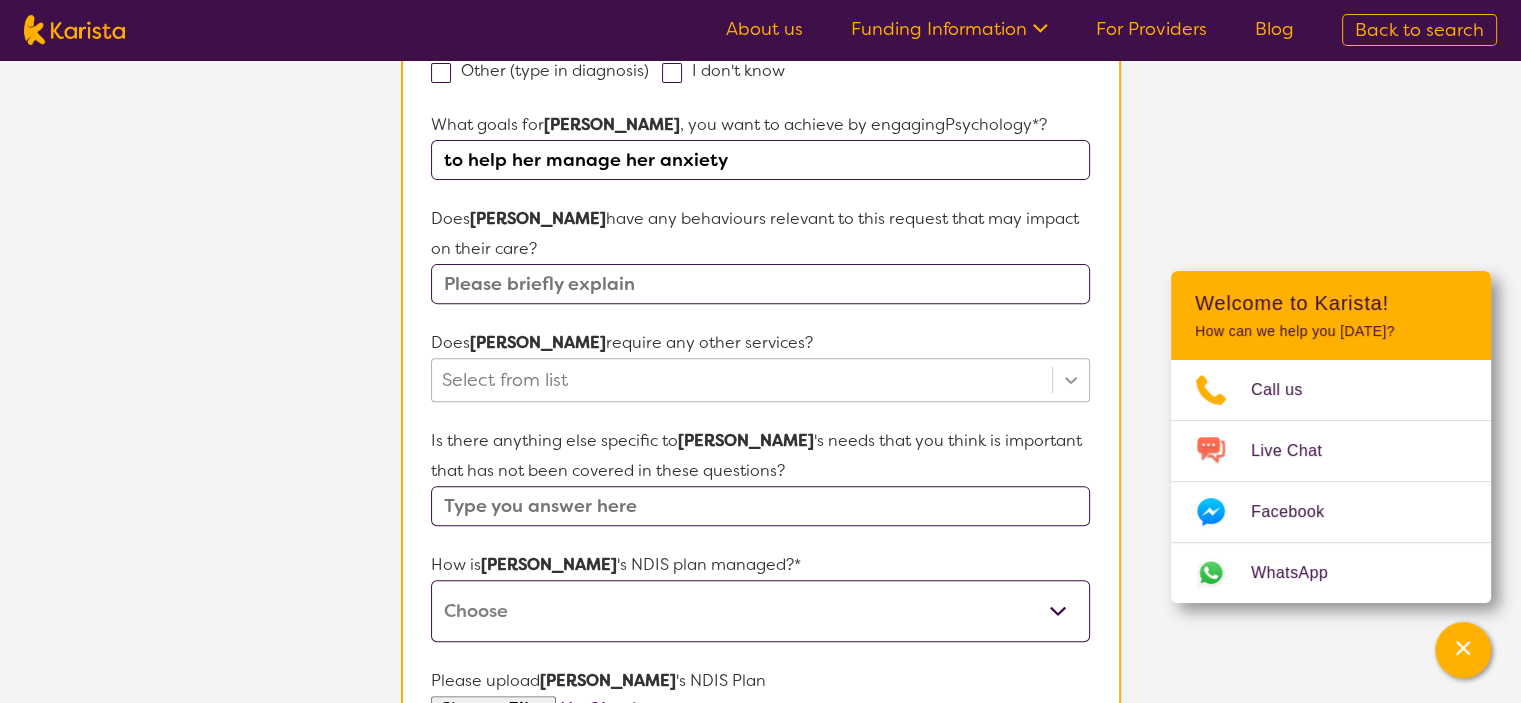 click on "Select from list" at bounding box center [760, 380] 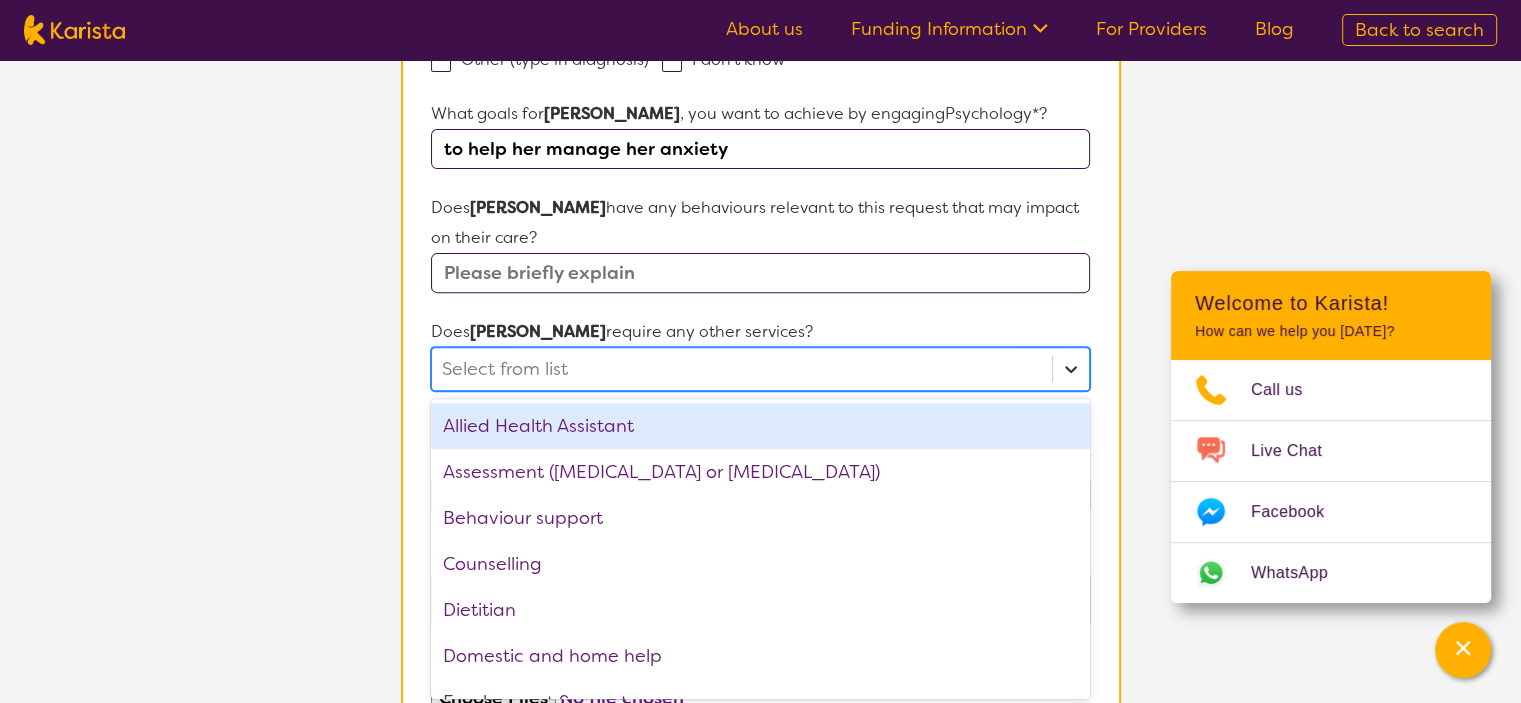 scroll, scrollTop: 692, scrollLeft: 0, axis: vertical 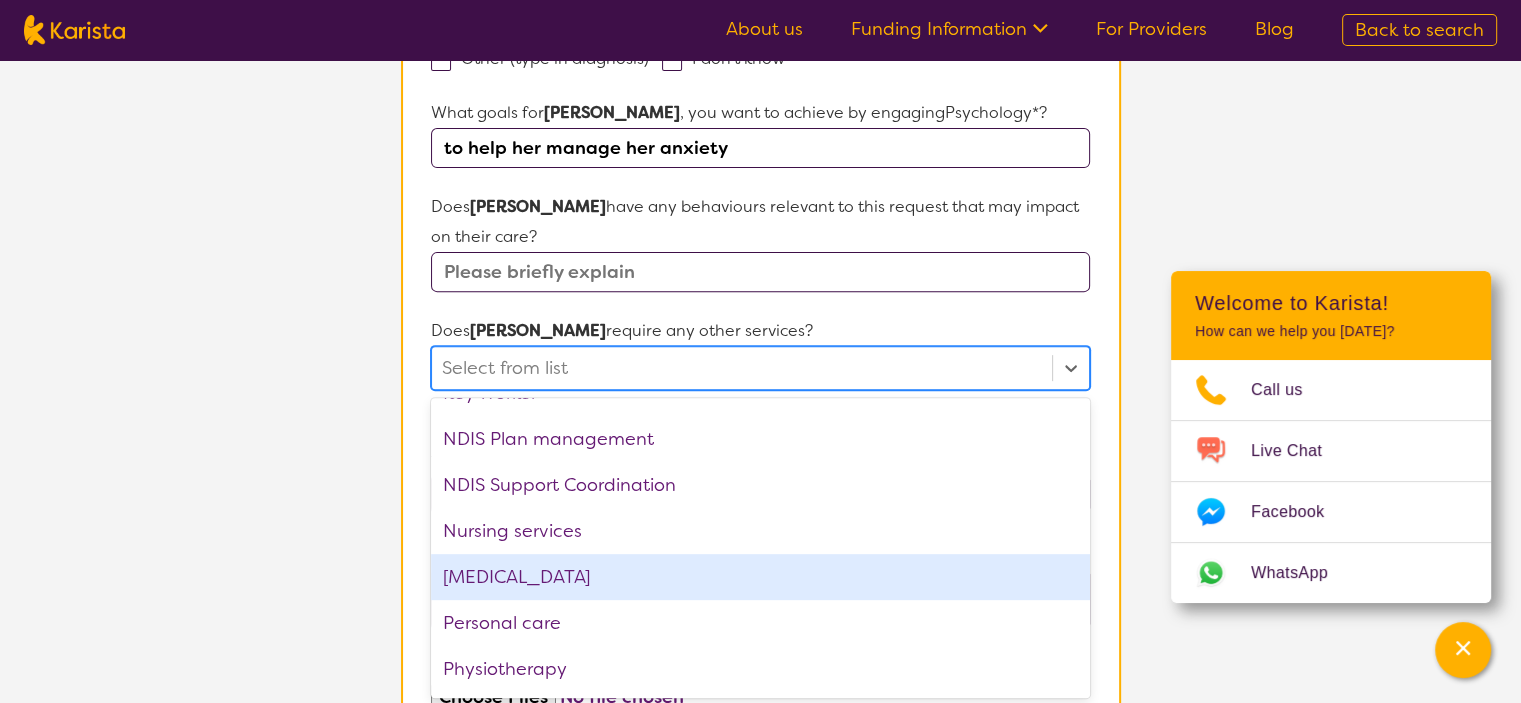 click on "[MEDICAL_DATA]" at bounding box center (760, 577) 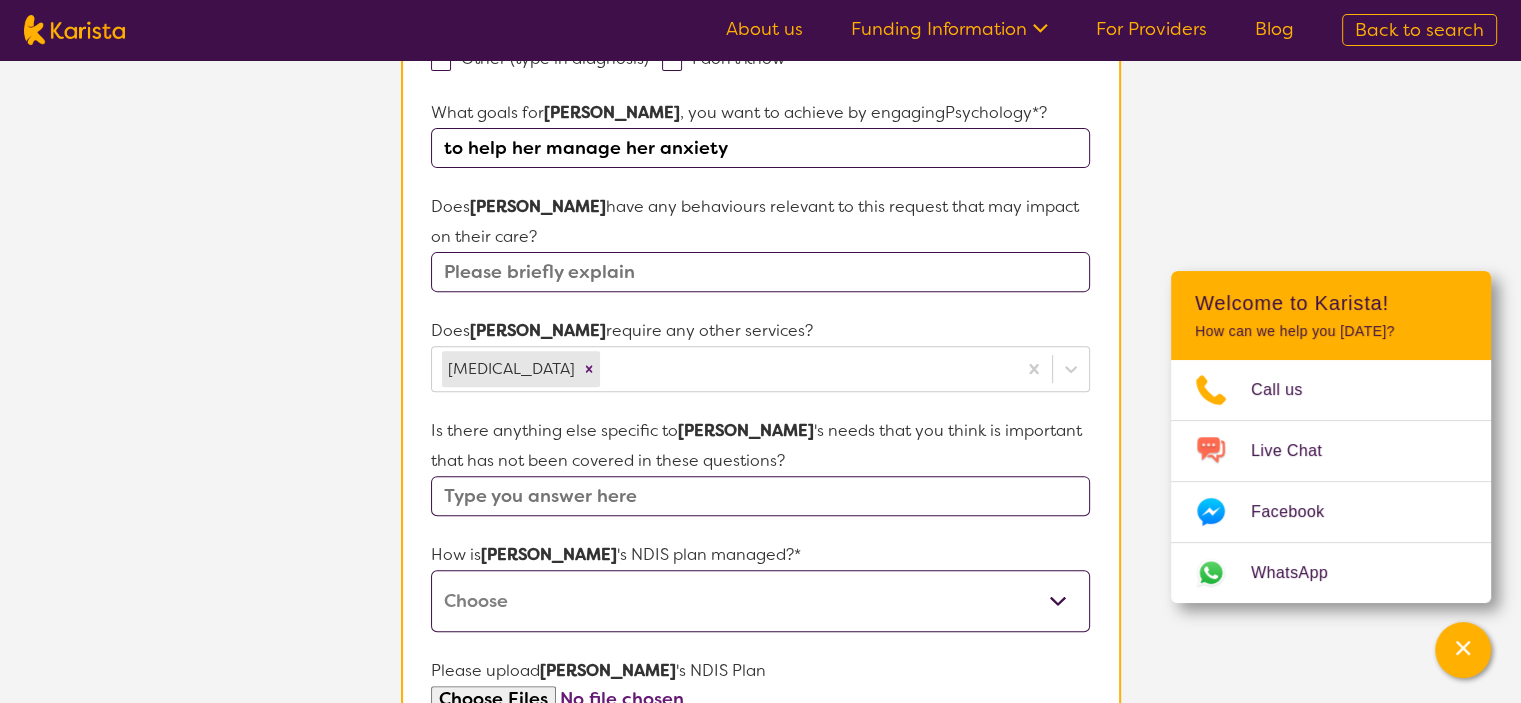 click on "L About You 2 Participant Details 3 Confirmation Participant Details & Service Preferences Name of participant First Name* [PERSON_NAME] Last Name DE [PERSON_NAME] What age is  [PERSON_NAME] * ? 16 What is your relationship to  [PERSON_NAME] *? This request is for myself I am their parent I am their child I am their spouse/partner I am their carer I am their Support Coordinator I am their Local Area Coordinator I am their Child Safety Officer I am their Aged Care Case Worker Other Please tell us any relevant medical diagnosis or disability that relates to  [PERSON_NAME] 's need for  Psychology *? [MEDICAL_DATA] Other (type in diagnosis) I don't know What goals for  [PERSON_NAME] , you want to achieve by engaging  Psychology *? to help her manage her anxiety Does  [PERSON_NAME]  have any behaviours relevant to this request that may impact on their care? Does  [PERSON_NAME]  require any other services? [MEDICAL_DATA] Is there anything else specific to  [PERSON_NAME] 's needs that you think is important that has not been covered in these questions? How is  [PERSON_NAME] [PERSON_NAME]" at bounding box center [760, 251] 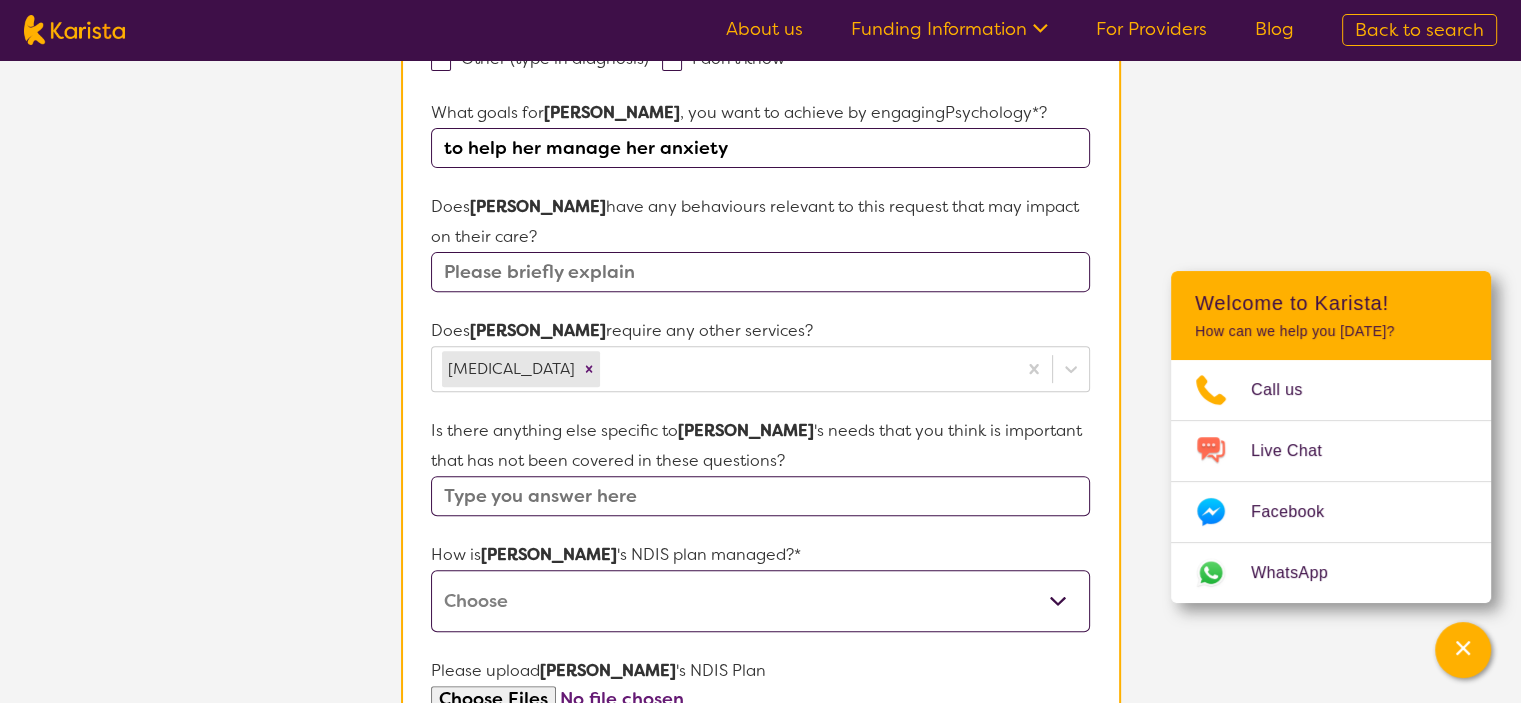 select on "Plan Managed" 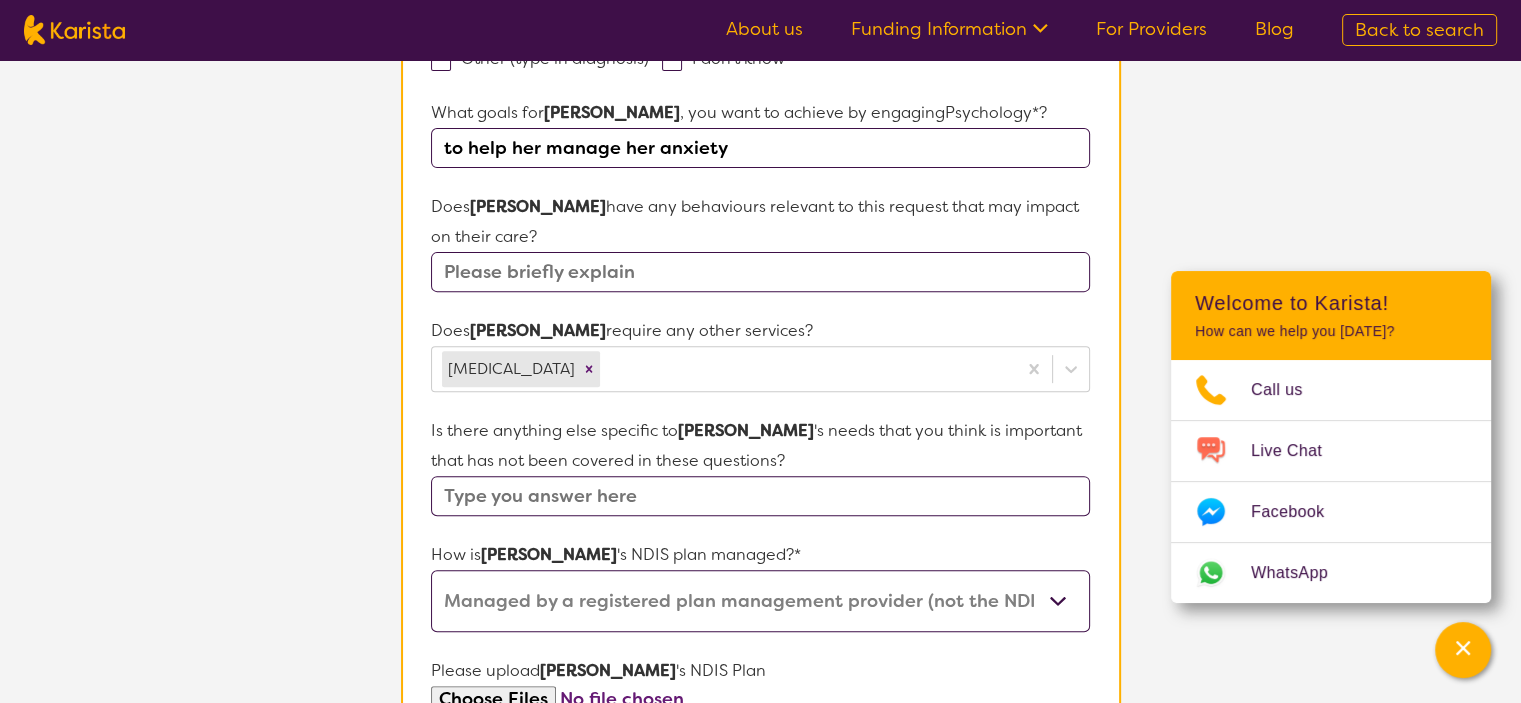 click on "Self-managed NDIS plan Managed by a registered plan management provider (not the NDIA) Agency-managed (by the NDIA) I'm not sure" at bounding box center (760, 601) 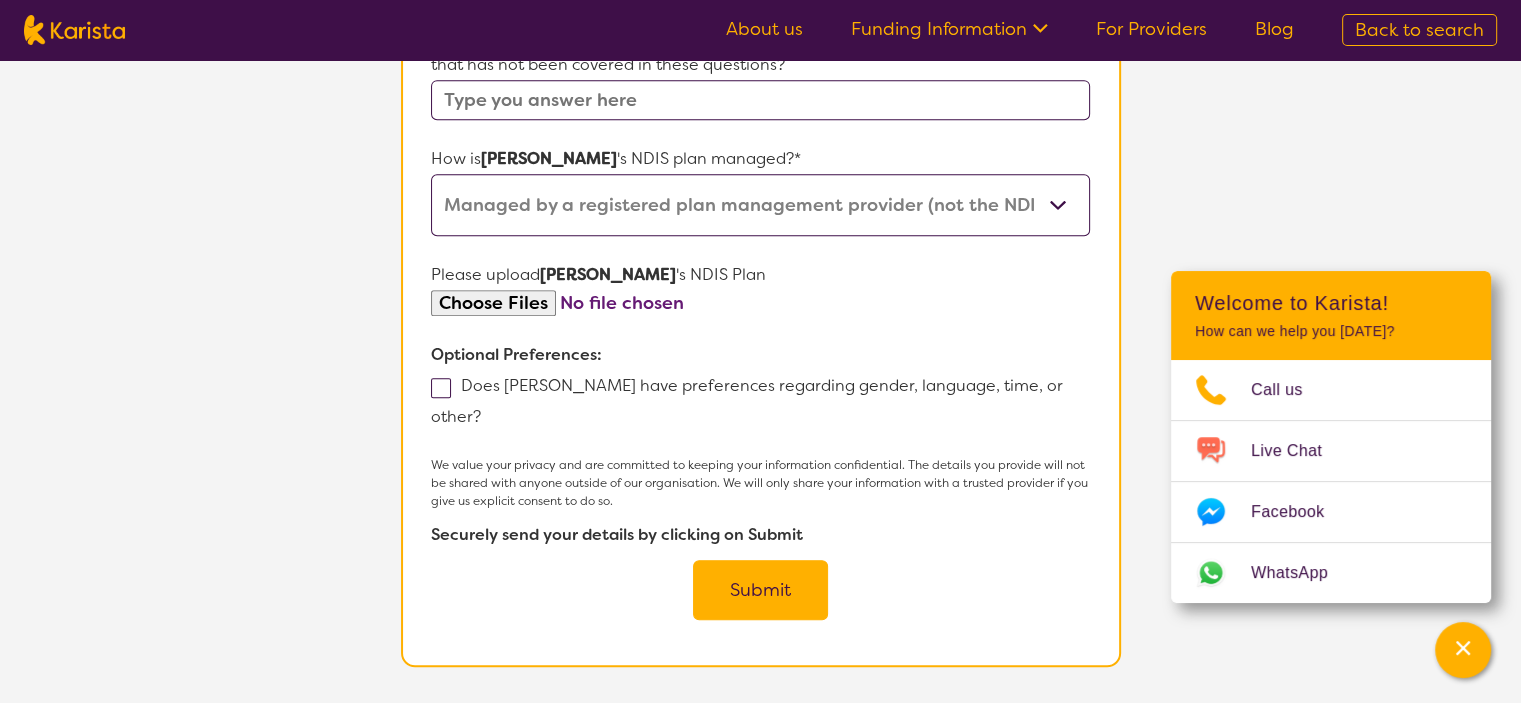 scroll, scrollTop: 1092, scrollLeft: 0, axis: vertical 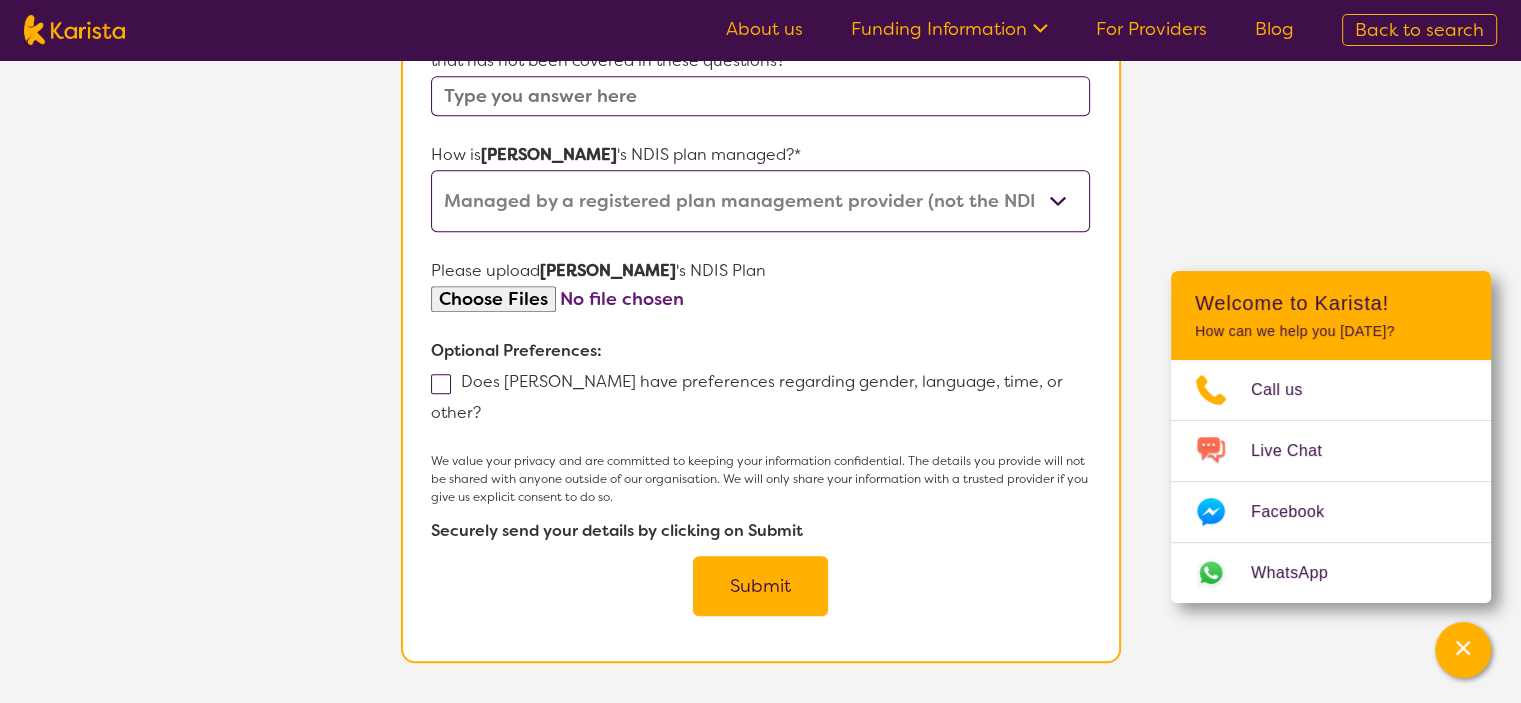 click at bounding box center (760, 299) 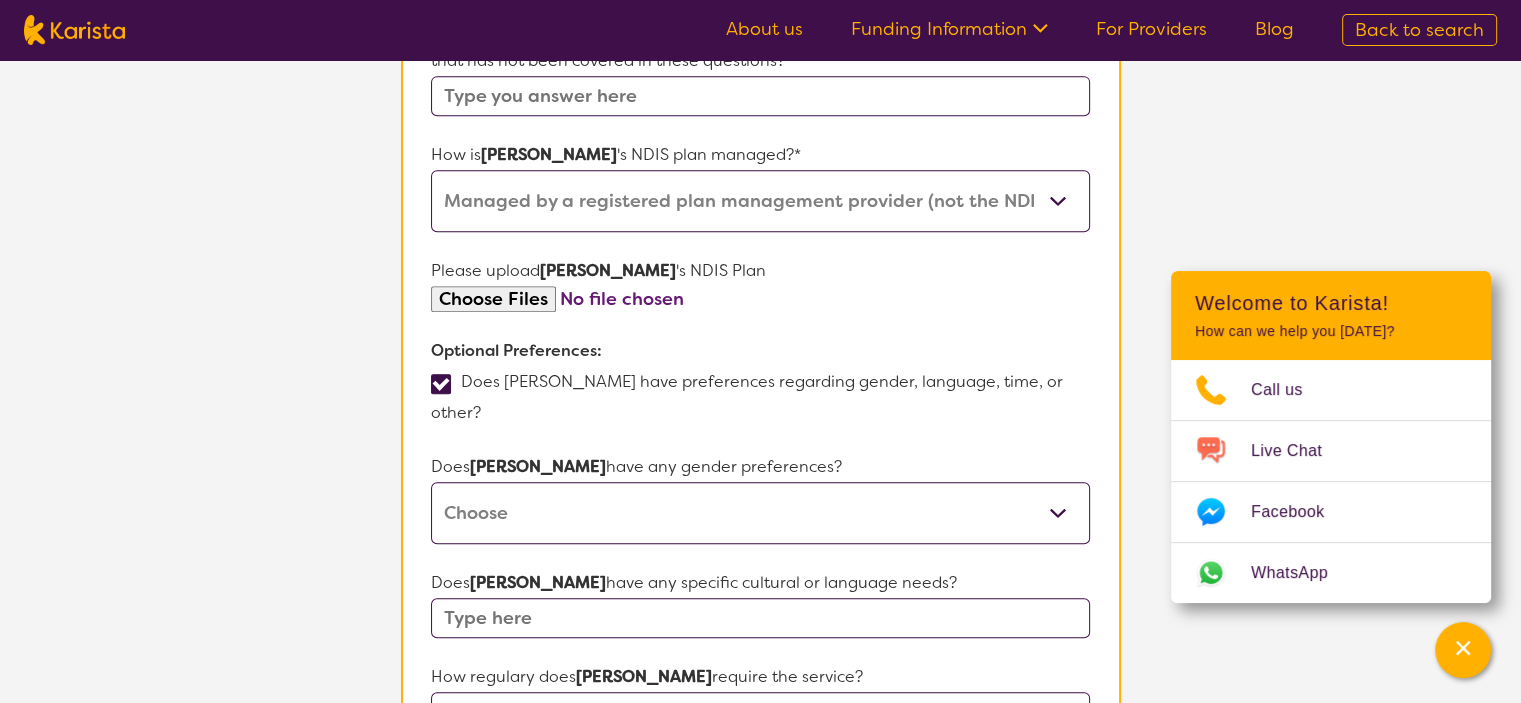click on "[DEMOGRAPHIC_DATA] [DEMOGRAPHIC_DATA] Other No Preference" at bounding box center (760, 513) 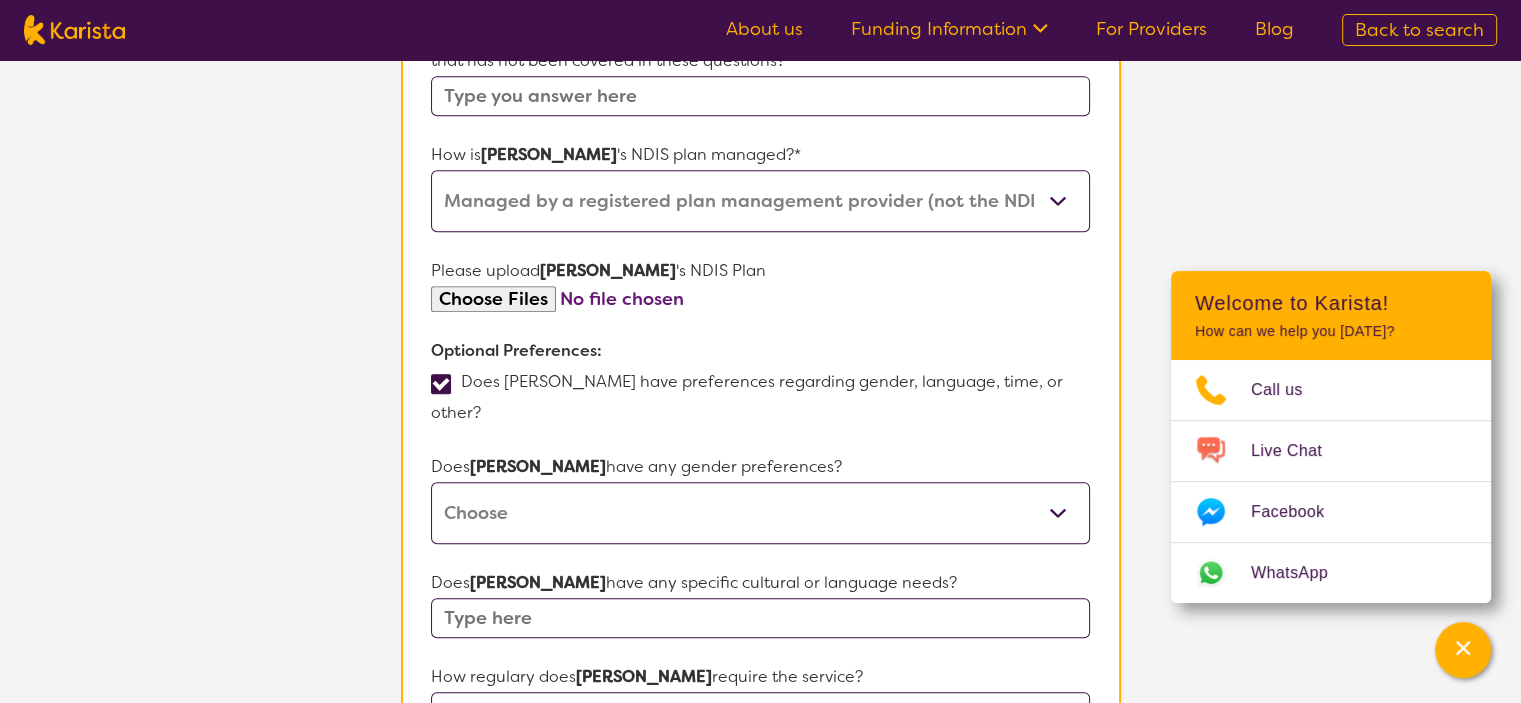 select on "[DEMOGRAPHIC_DATA]" 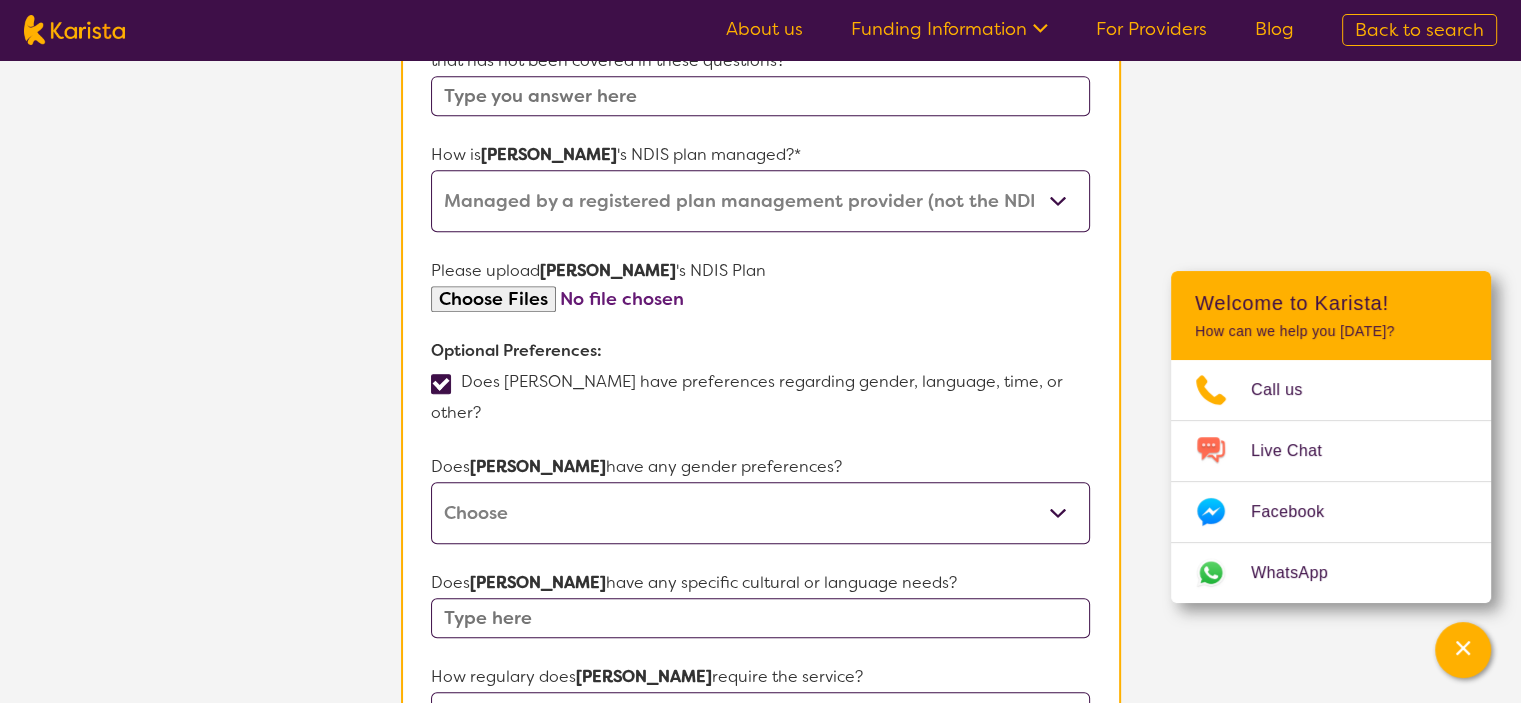 click on "[DEMOGRAPHIC_DATA] [DEMOGRAPHIC_DATA] Other No Preference" at bounding box center [760, 513] 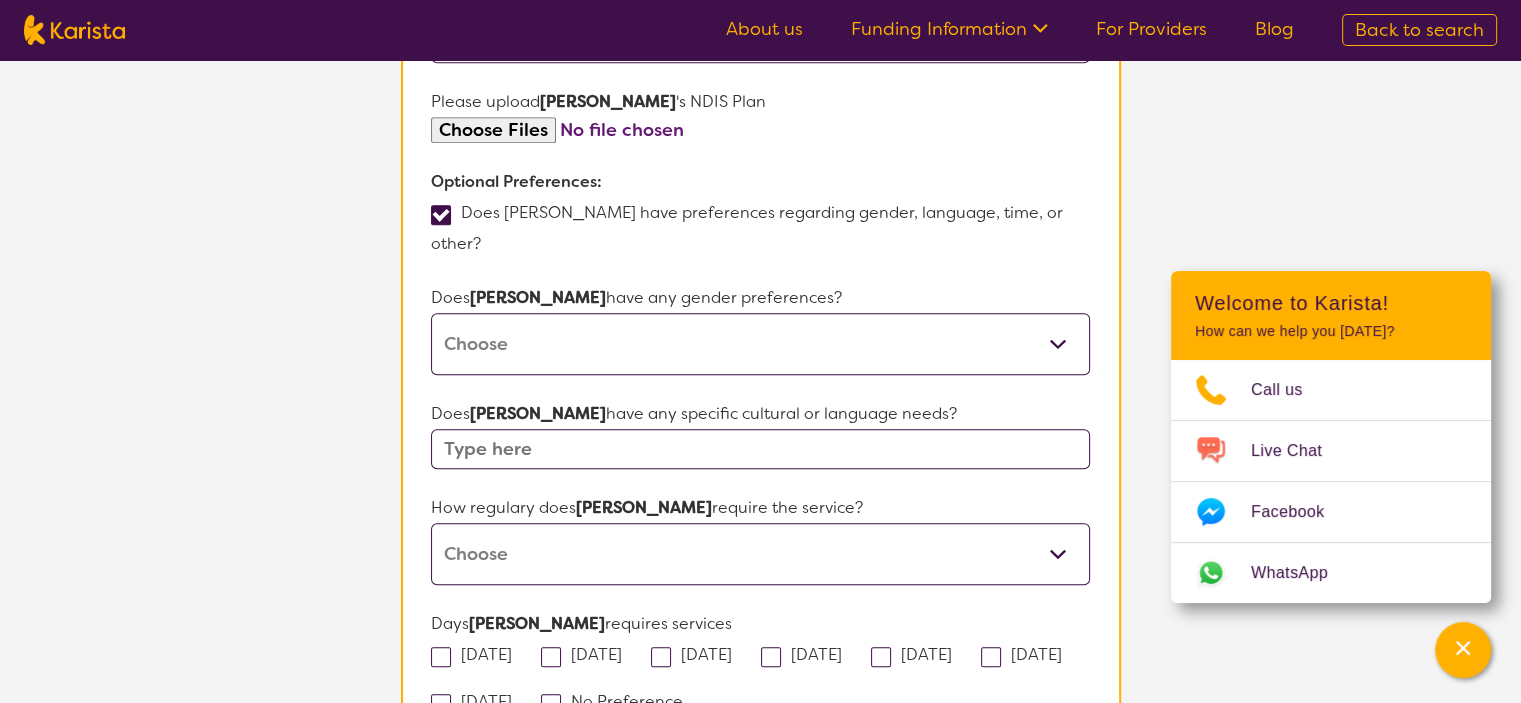 scroll, scrollTop: 1292, scrollLeft: 0, axis: vertical 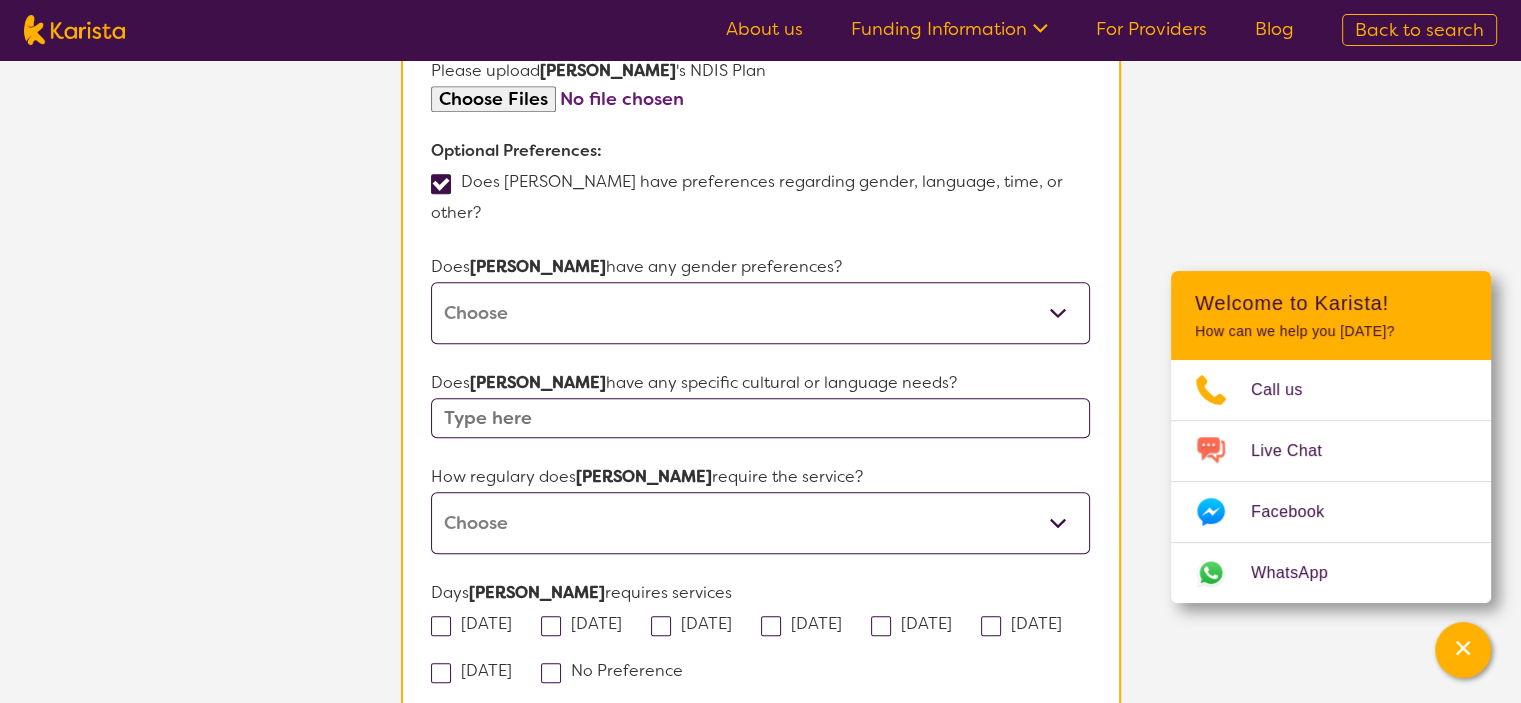 click at bounding box center (760, 418) 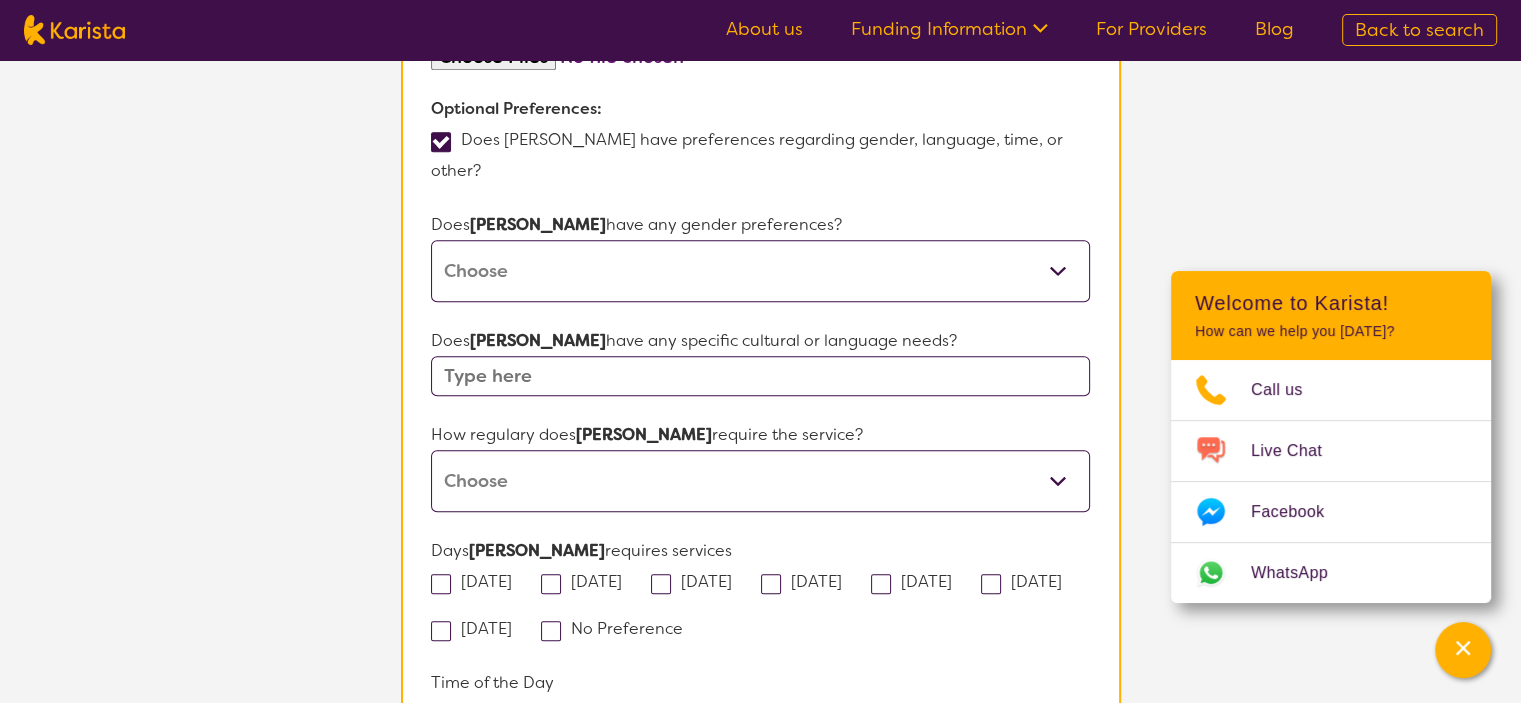 scroll, scrollTop: 1400, scrollLeft: 0, axis: vertical 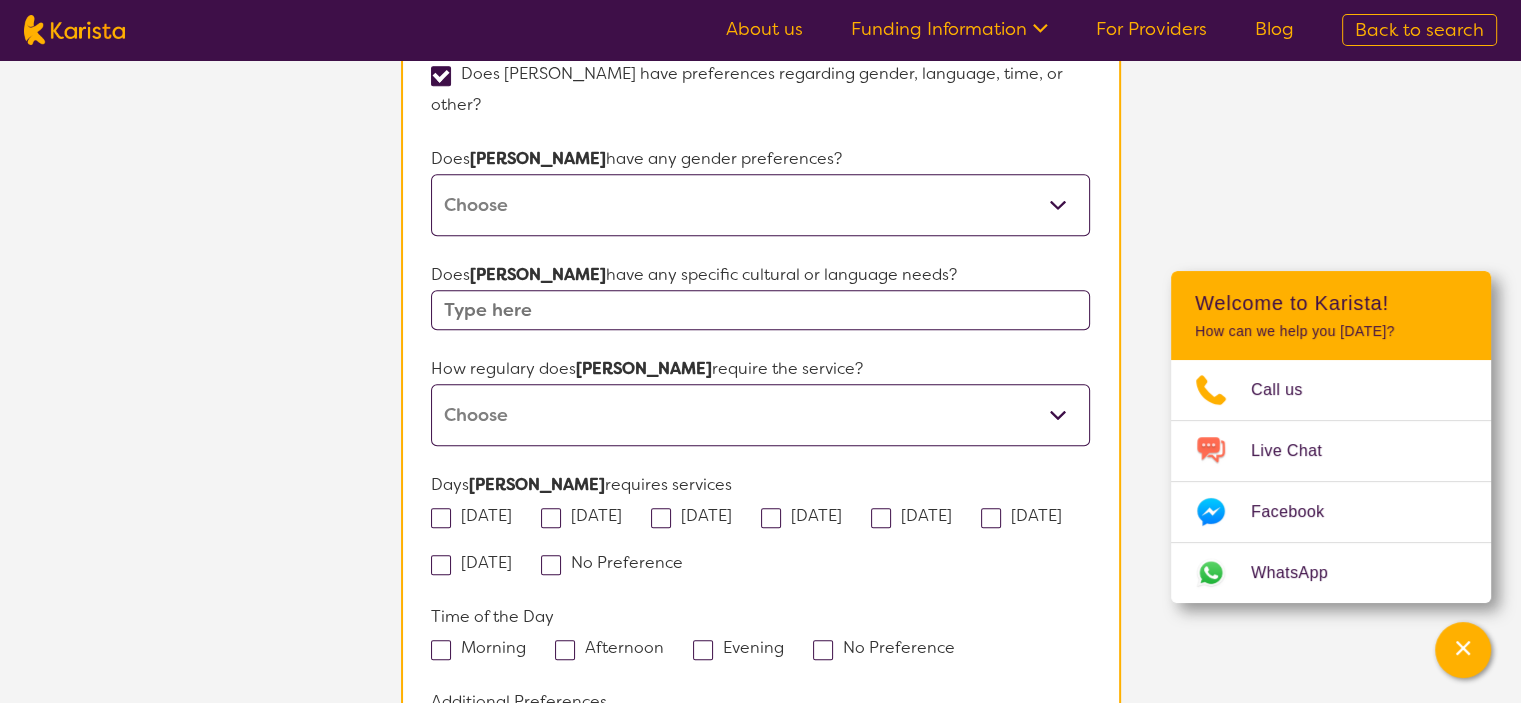 click at bounding box center (551, 565) 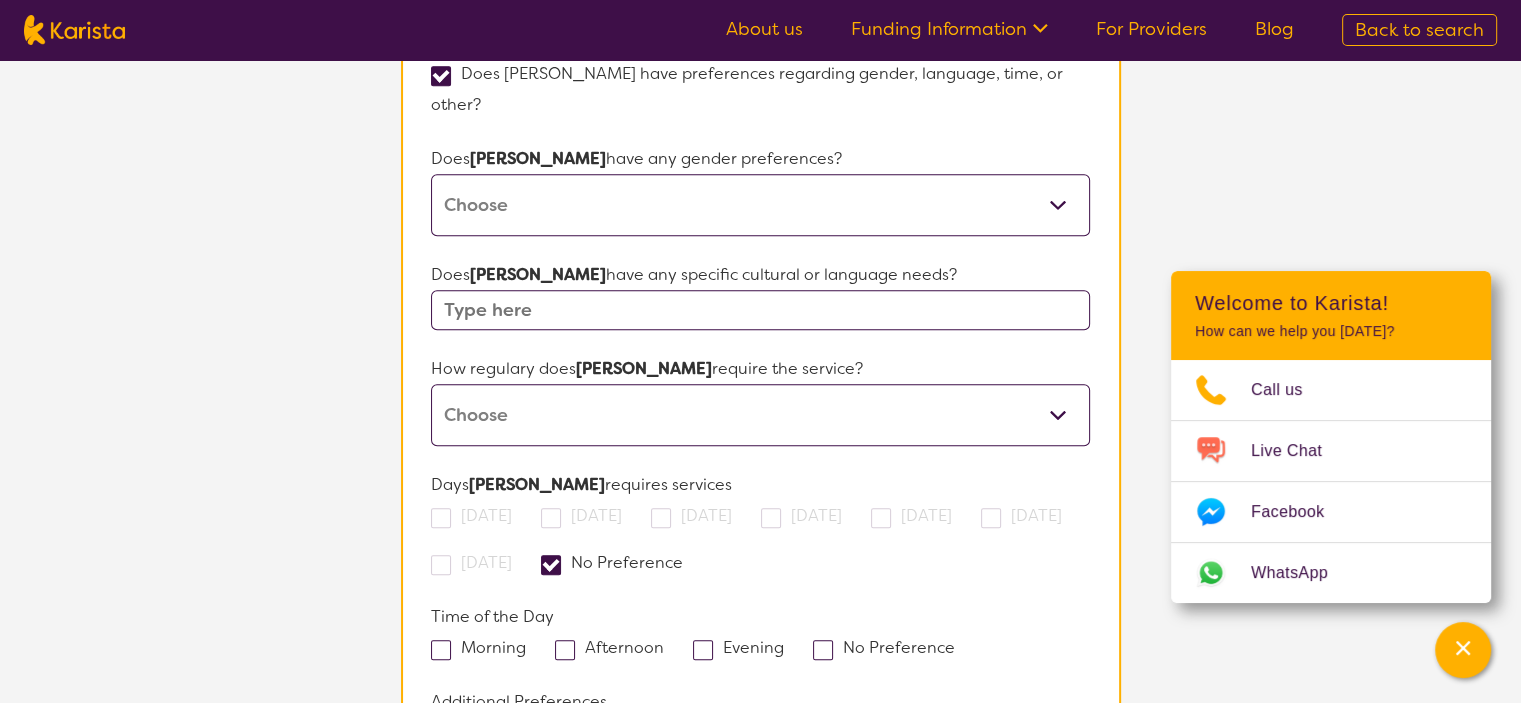 click on "Evening" at bounding box center (745, 647) 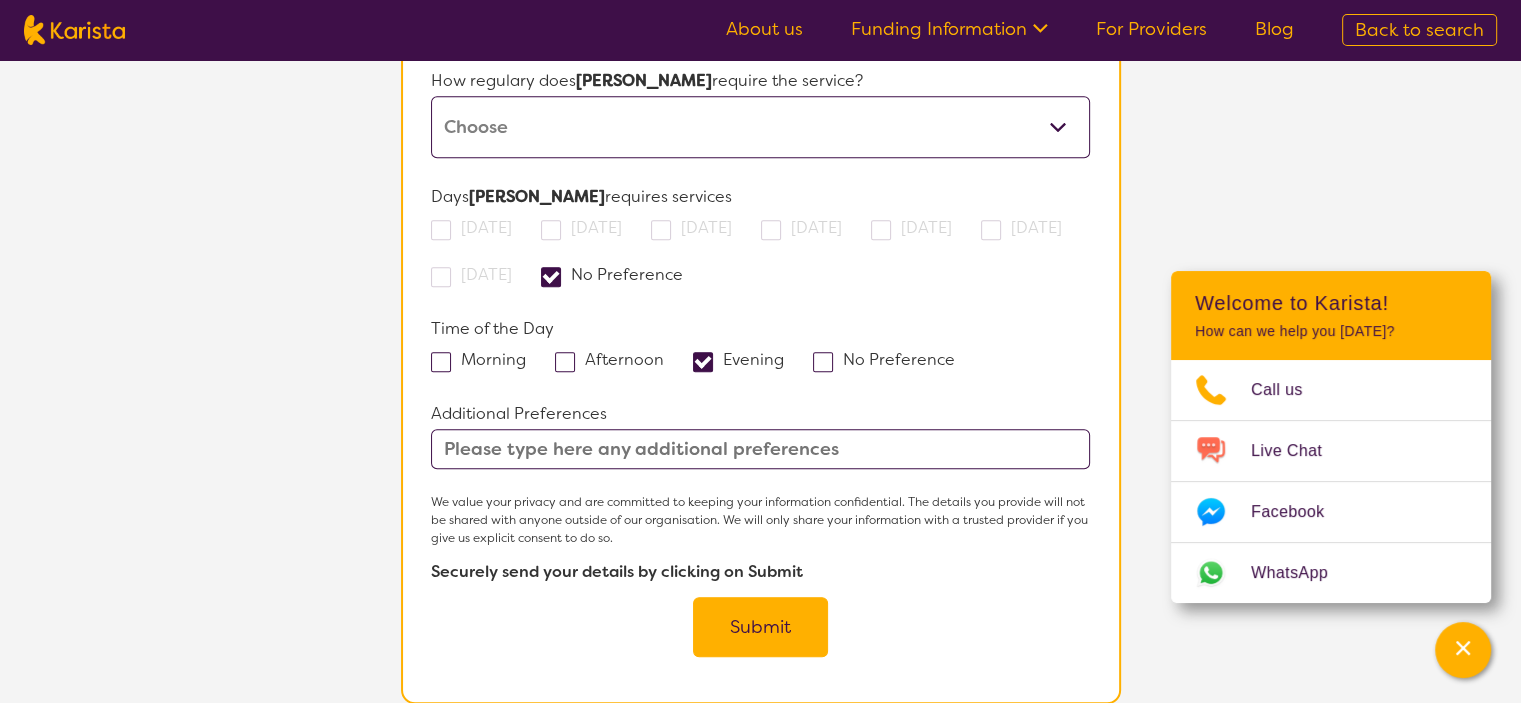 scroll, scrollTop: 1700, scrollLeft: 0, axis: vertical 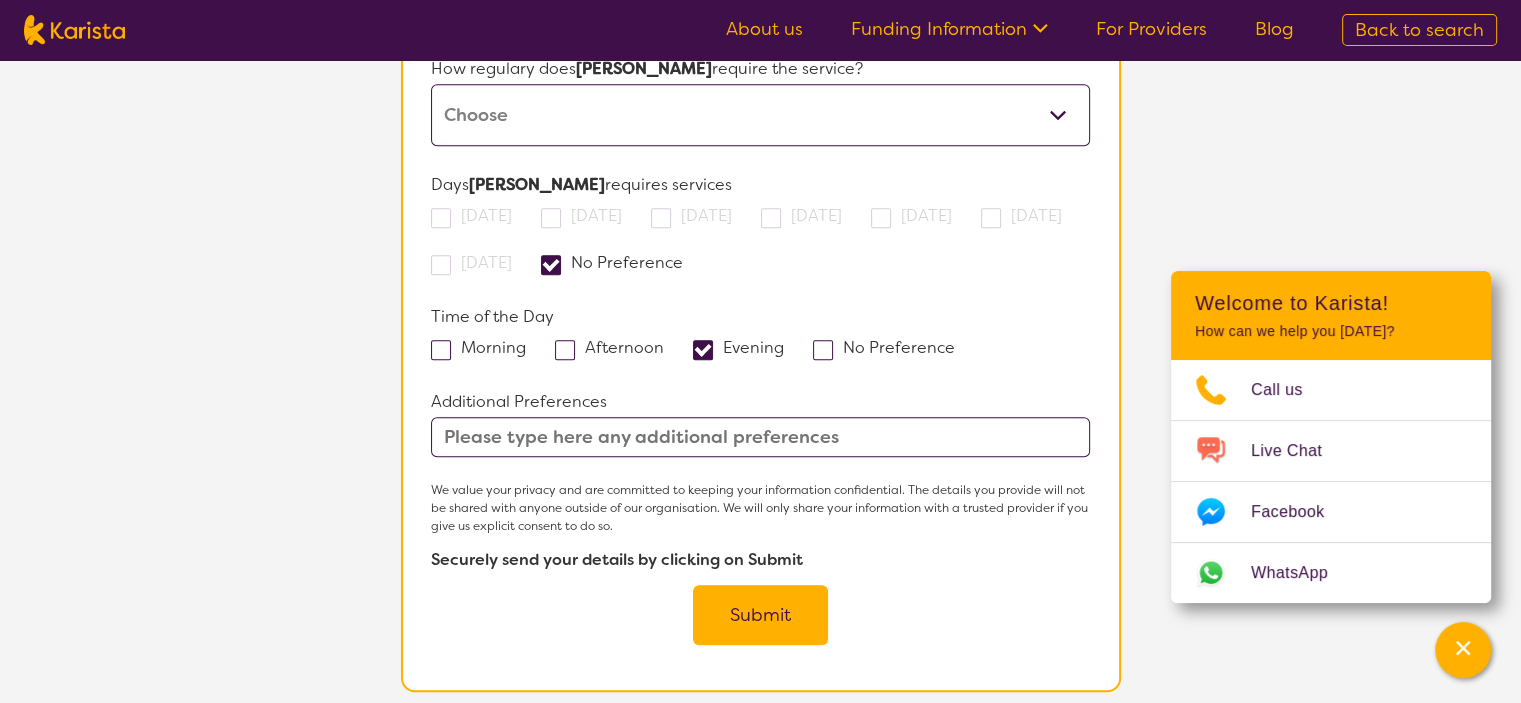 click on "Submit" at bounding box center (760, 615) 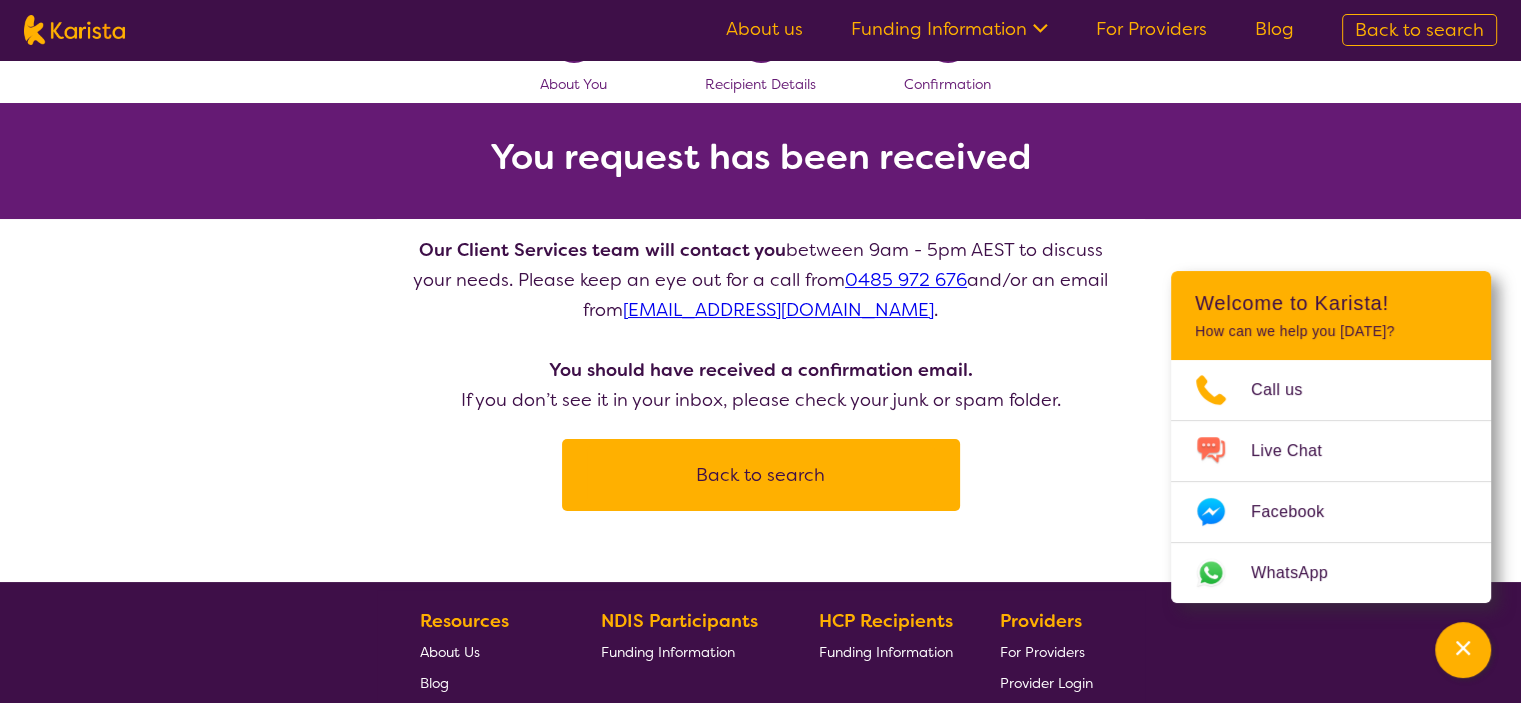 scroll, scrollTop: 0, scrollLeft: 0, axis: both 